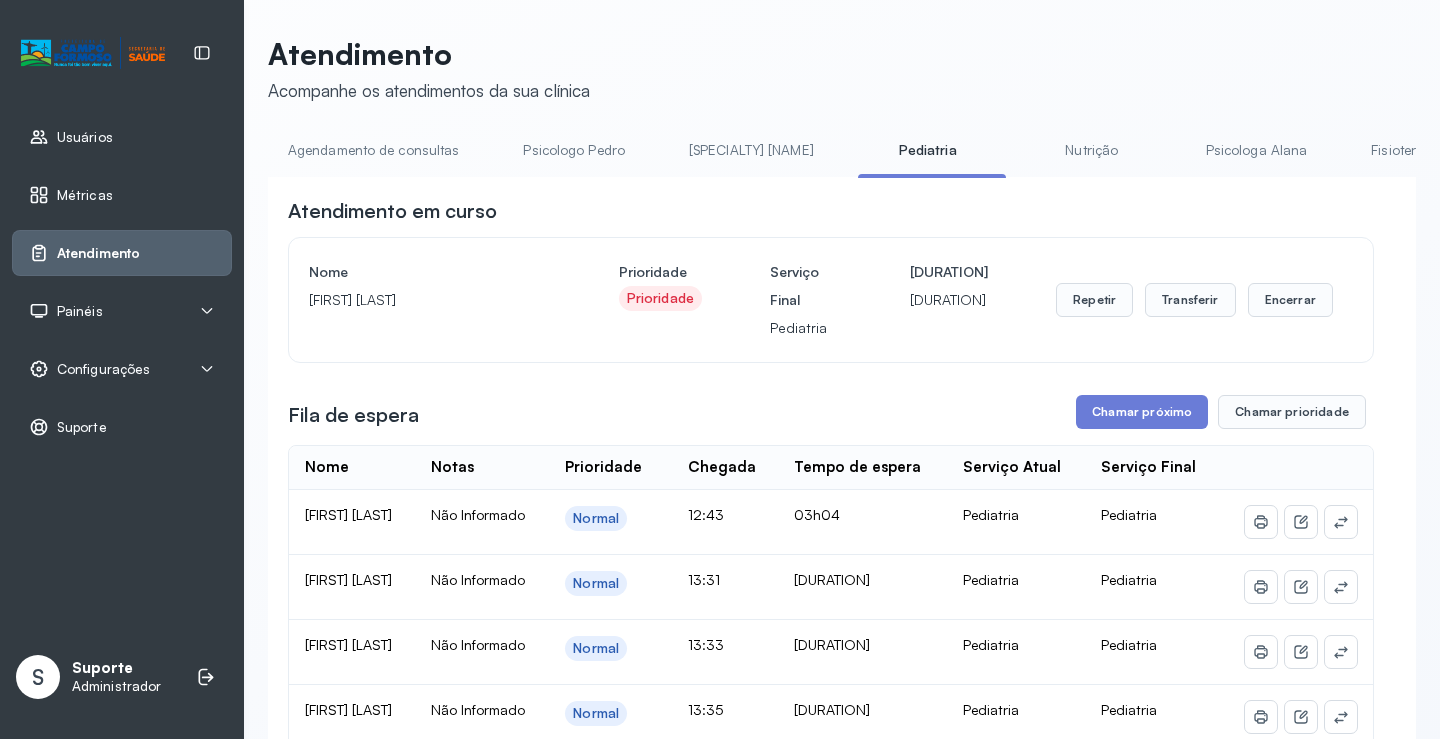scroll, scrollTop: 0, scrollLeft: 0, axis: both 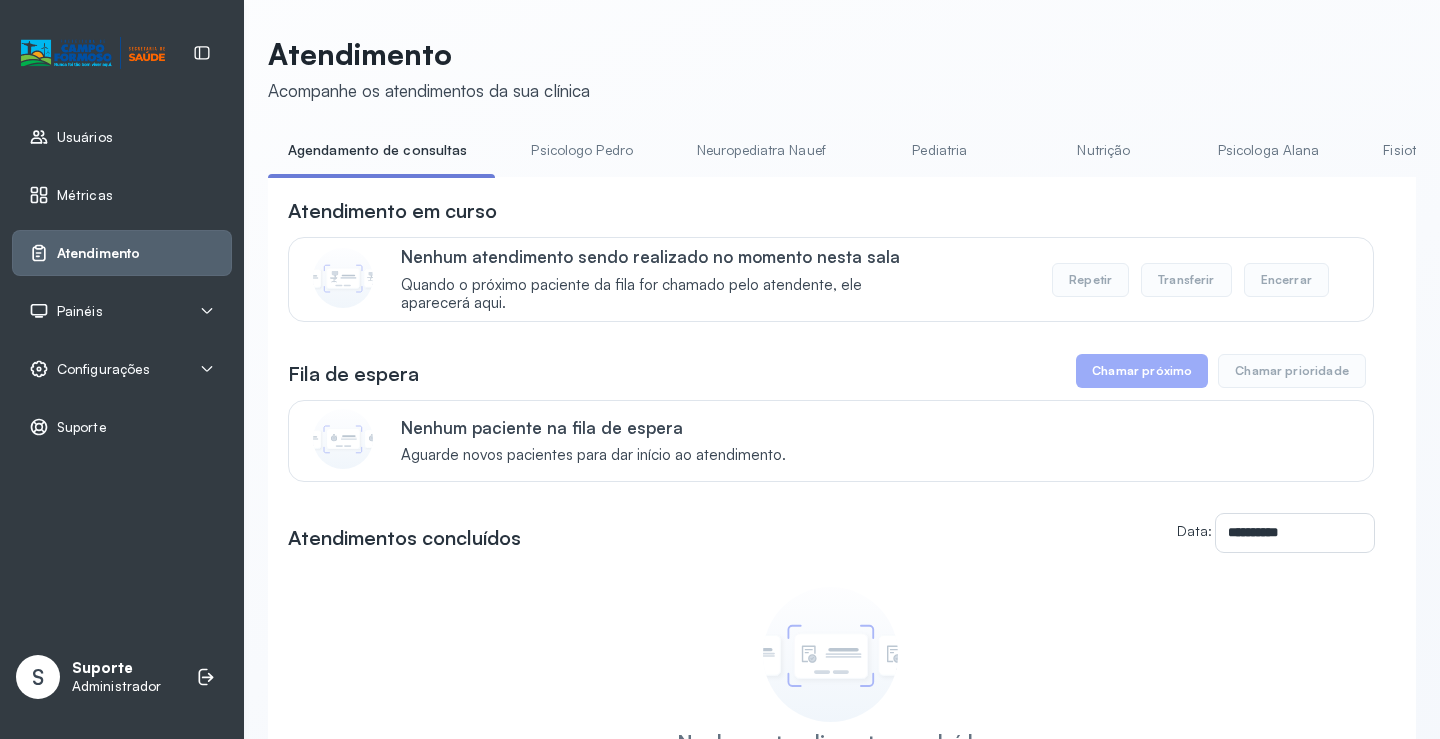 click on "Pediatria" at bounding box center [940, 150] 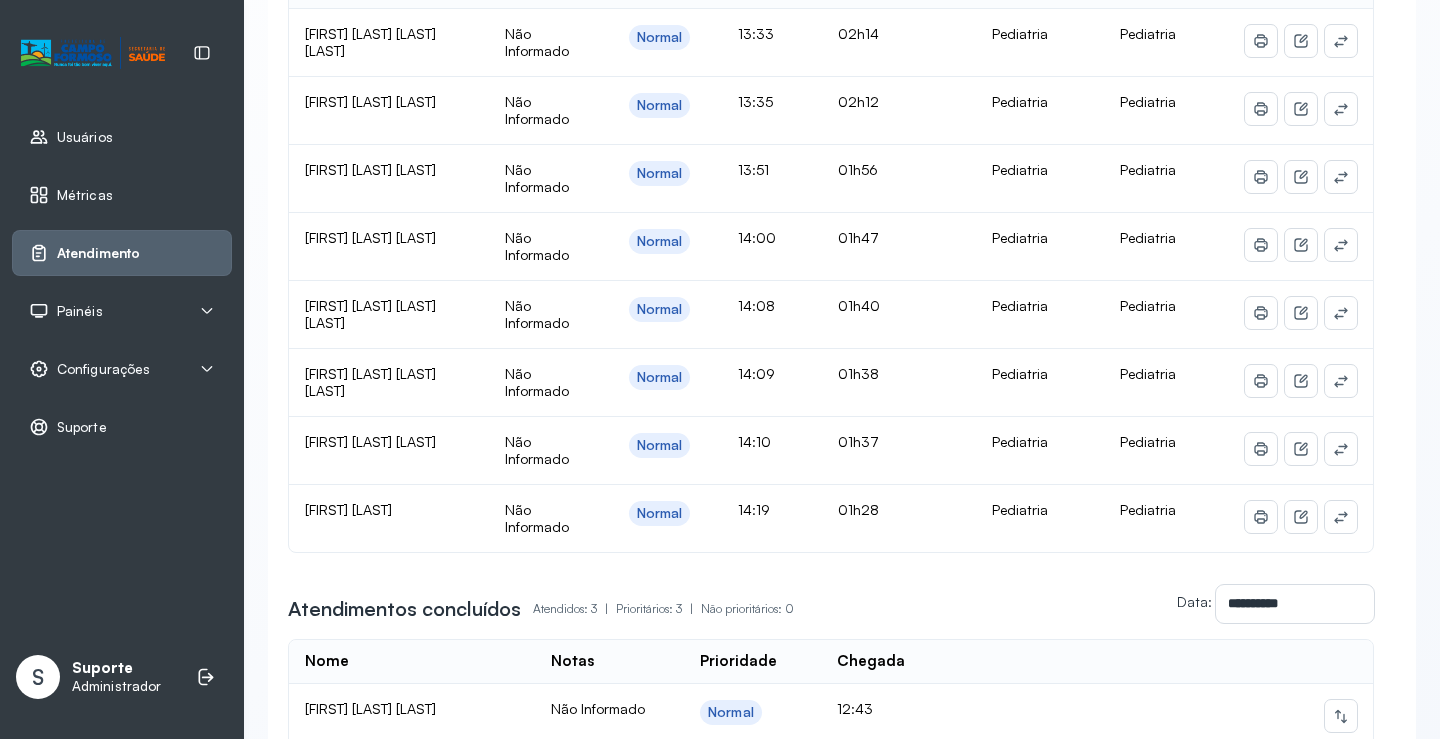 scroll, scrollTop: 0, scrollLeft: 0, axis: both 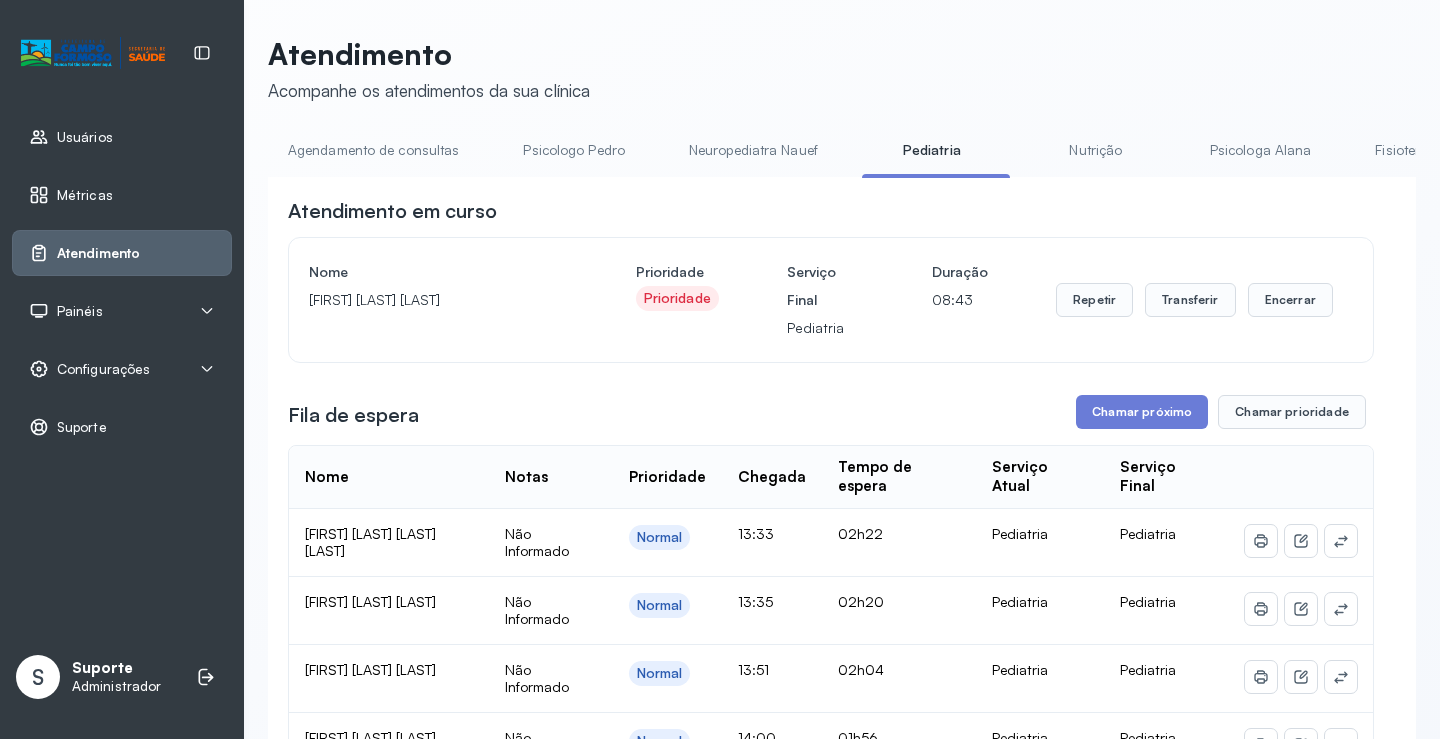 click on "Agendamento de consultas" at bounding box center (373, 150) 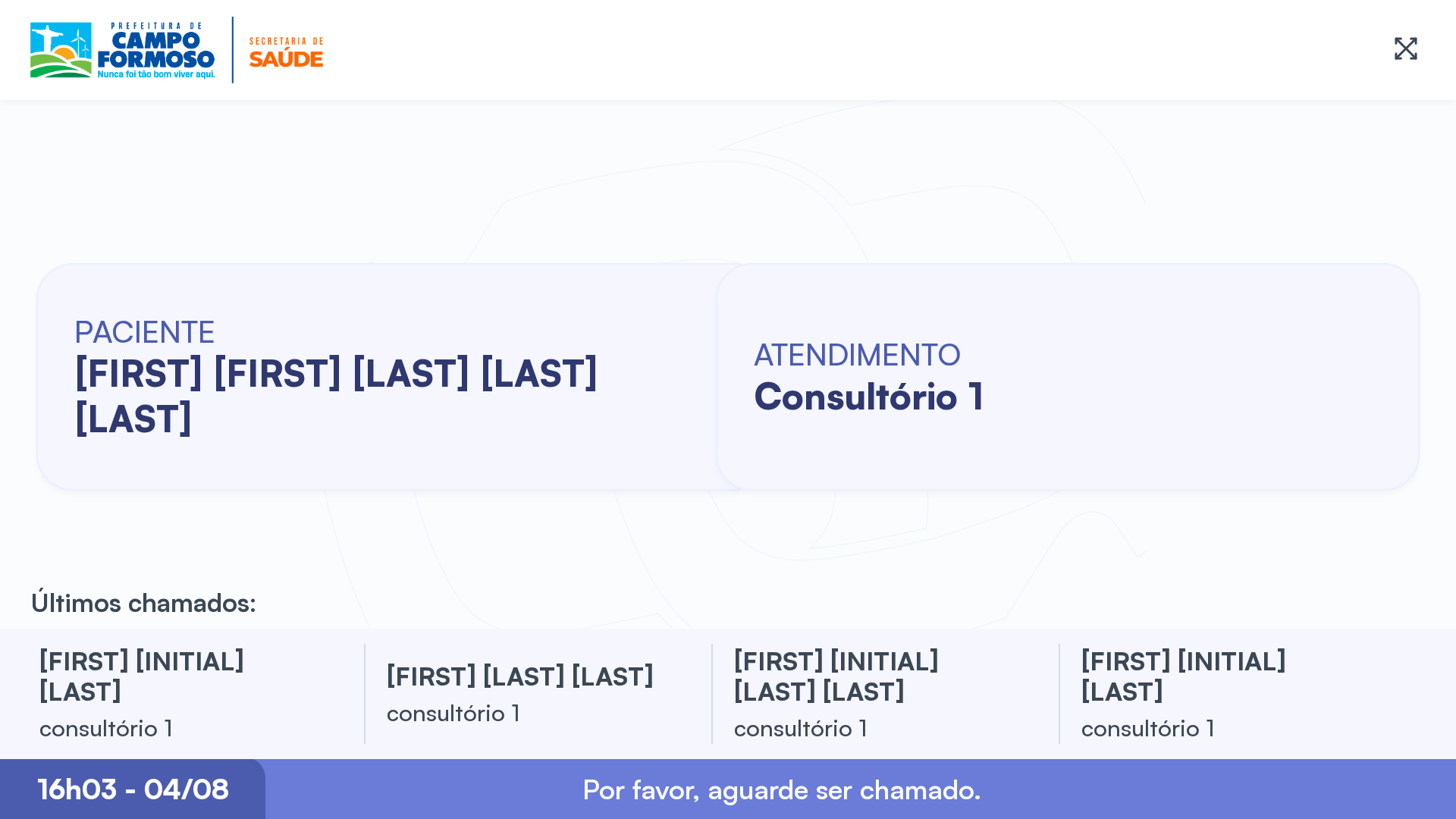 scroll, scrollTop: 0, scrollLeft: 0, axis: both 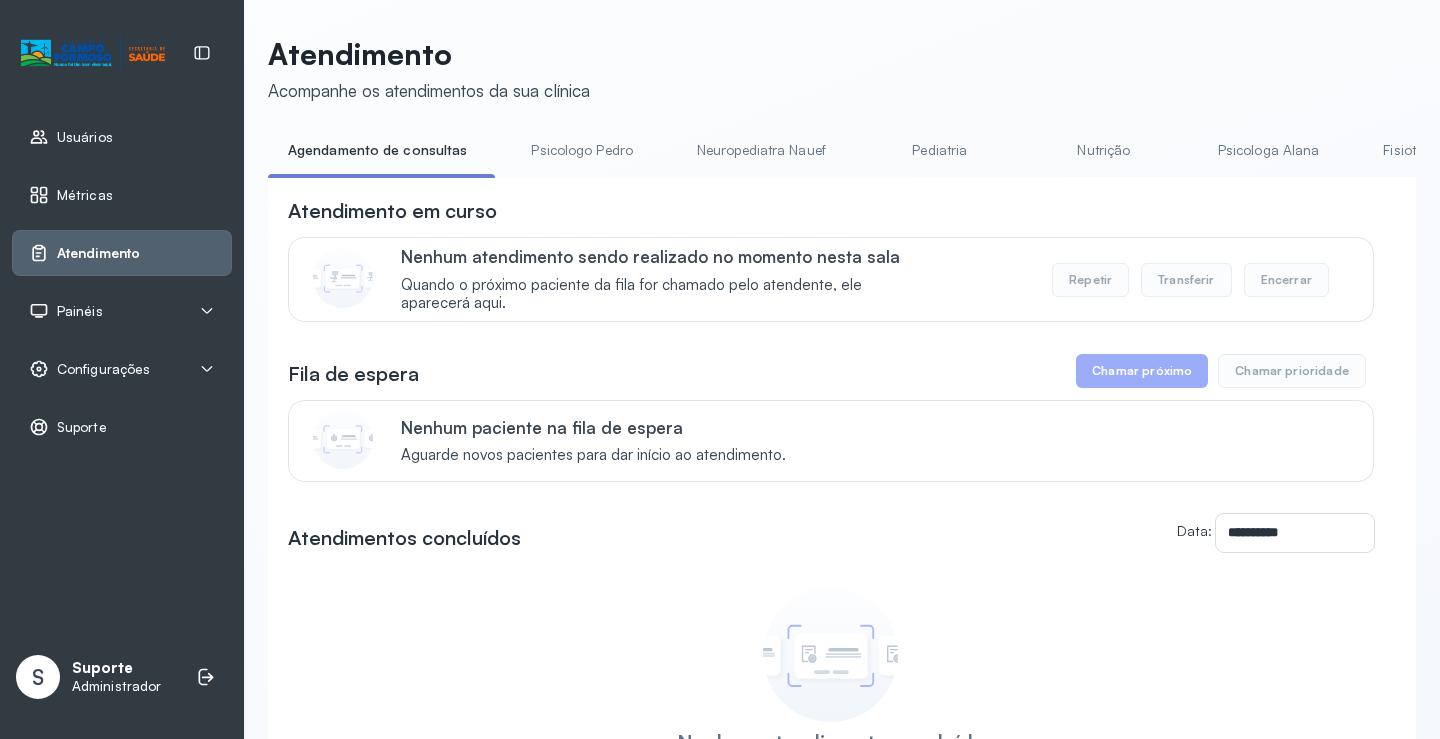 drag, startPoint x: 119, startPoint y: 300, endPoint x: 115, endPoint y: 316, distance: 16.492422 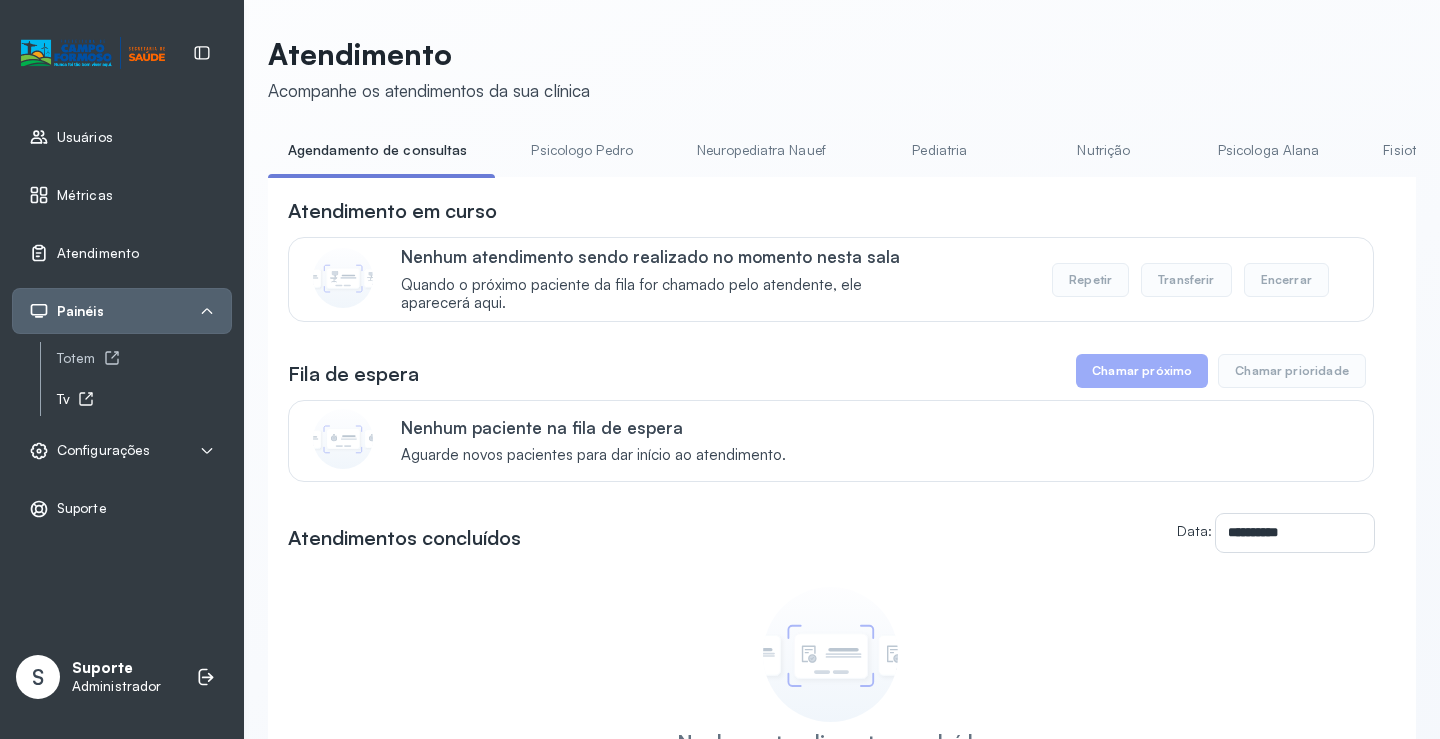 click 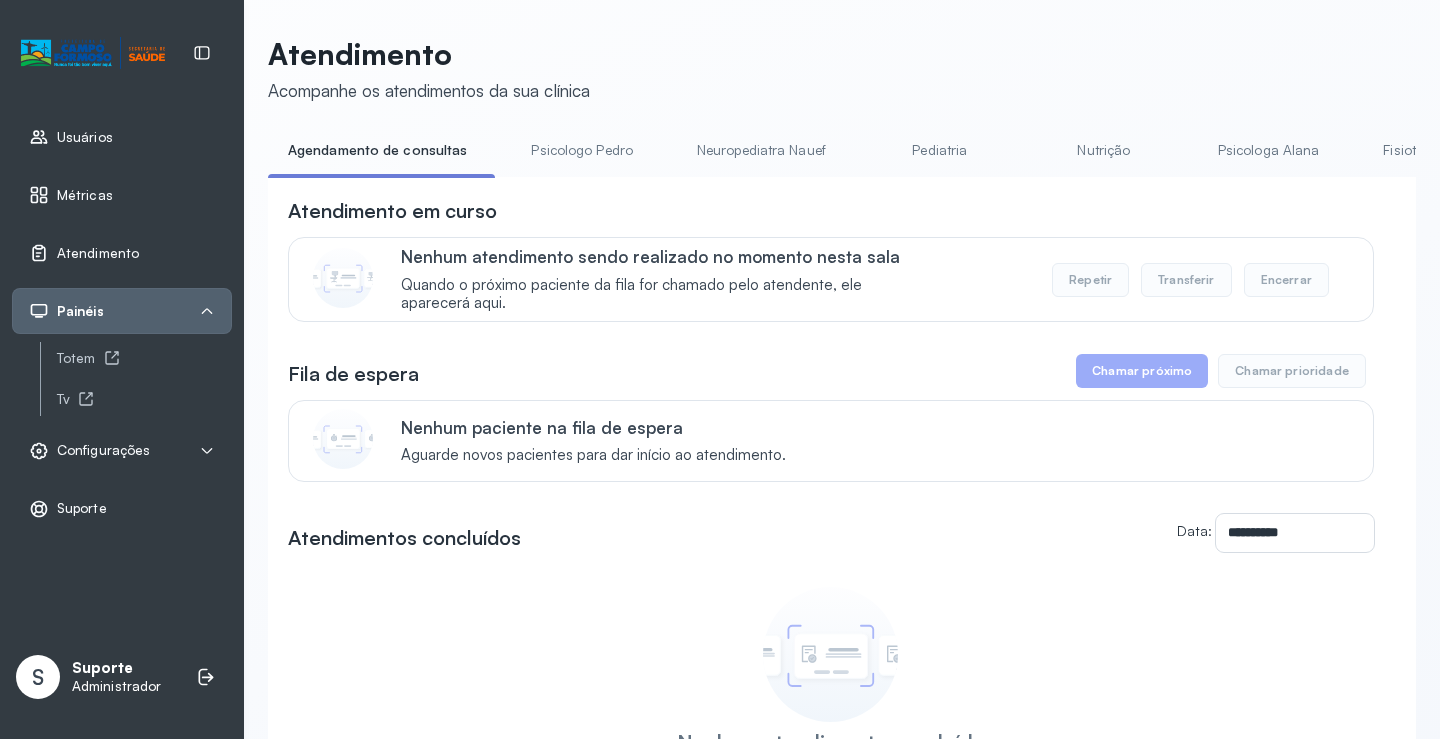 click on "**********" at bounding box center (831, 493) 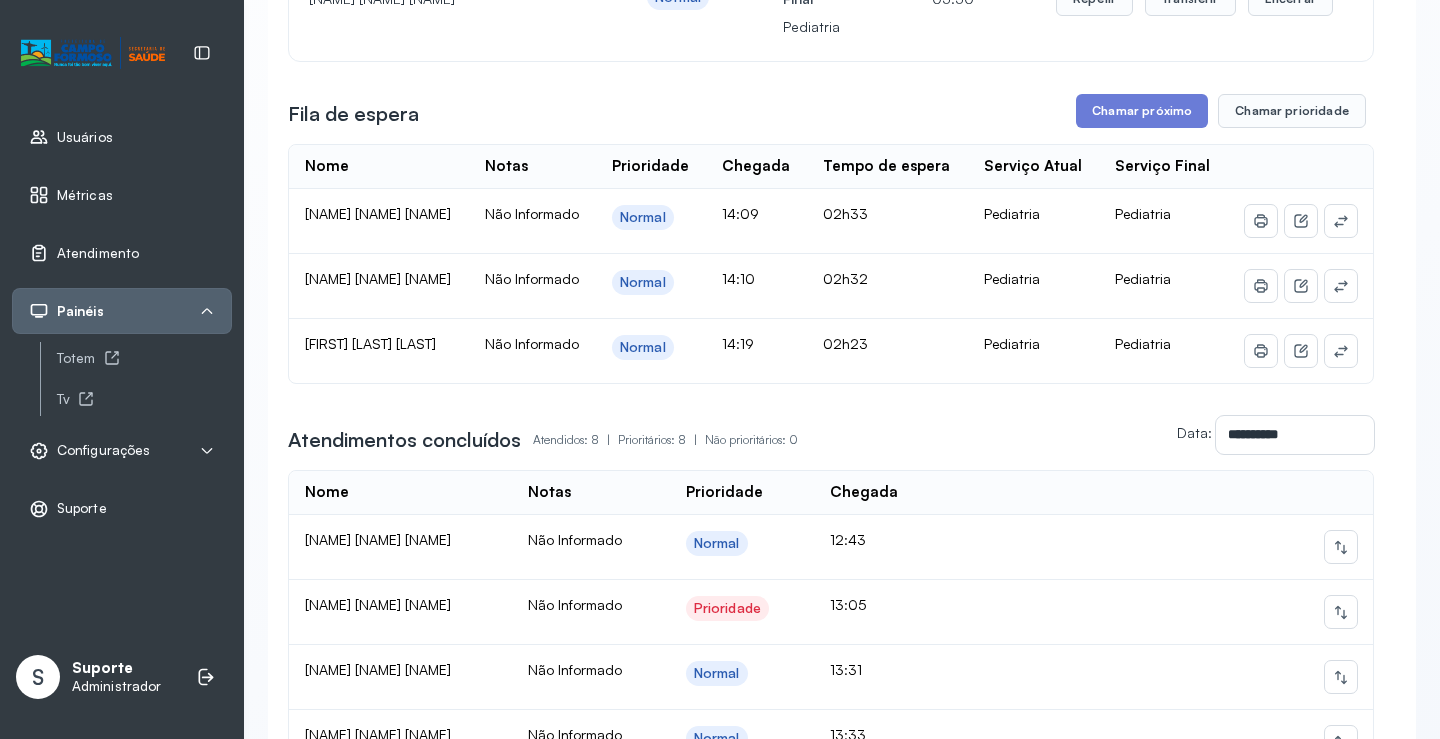 scroll, scrollTop: 300, scrollLeft: 0, axis: vertical 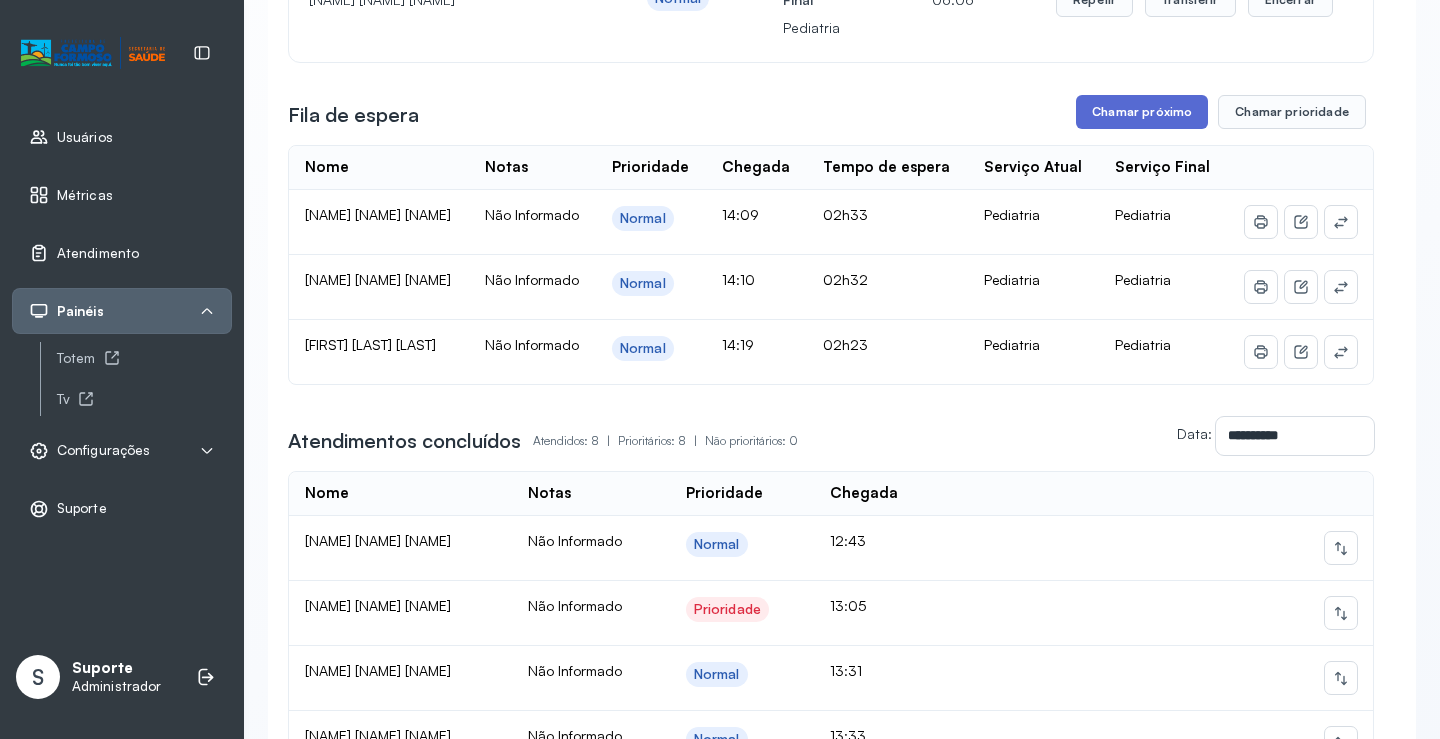 click on "Chamar próximo" at bounding box center (1142, 112) 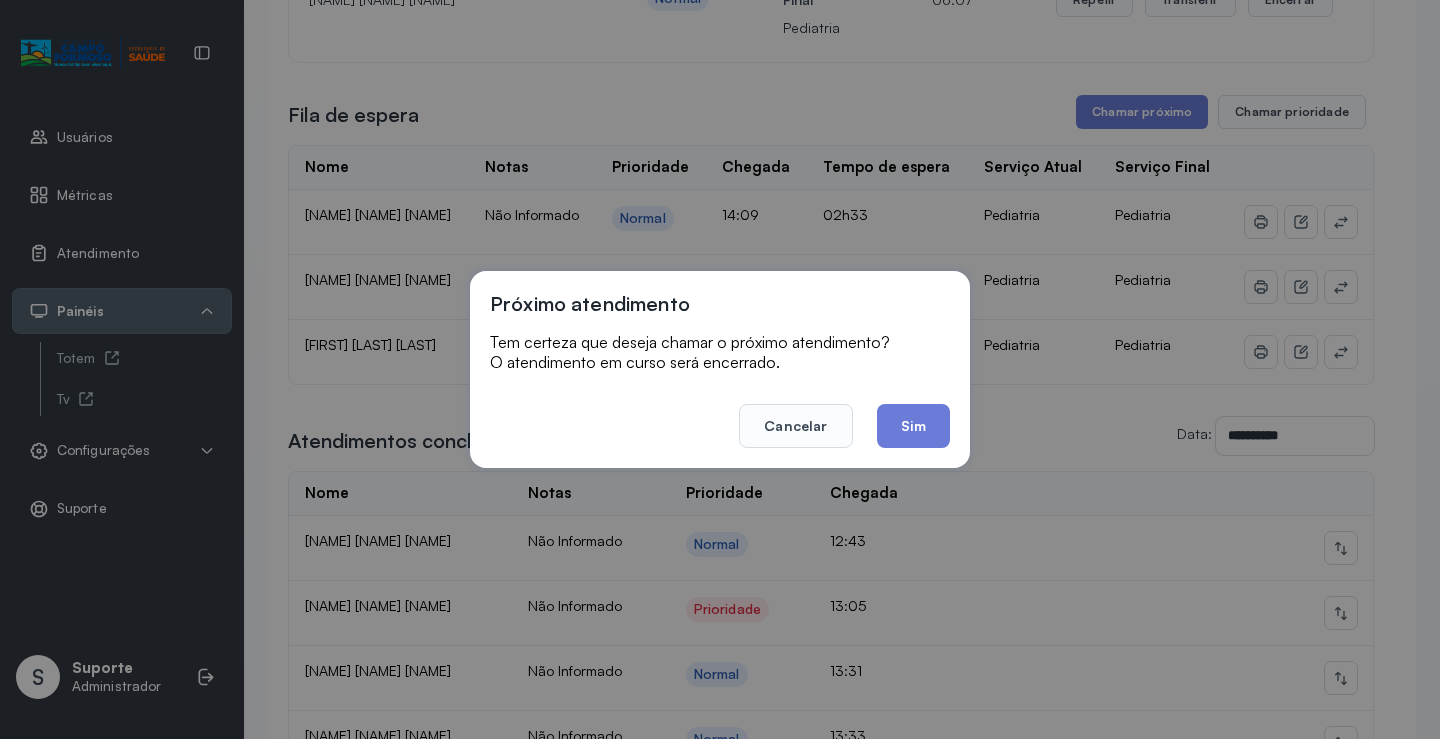 click on "Sim" 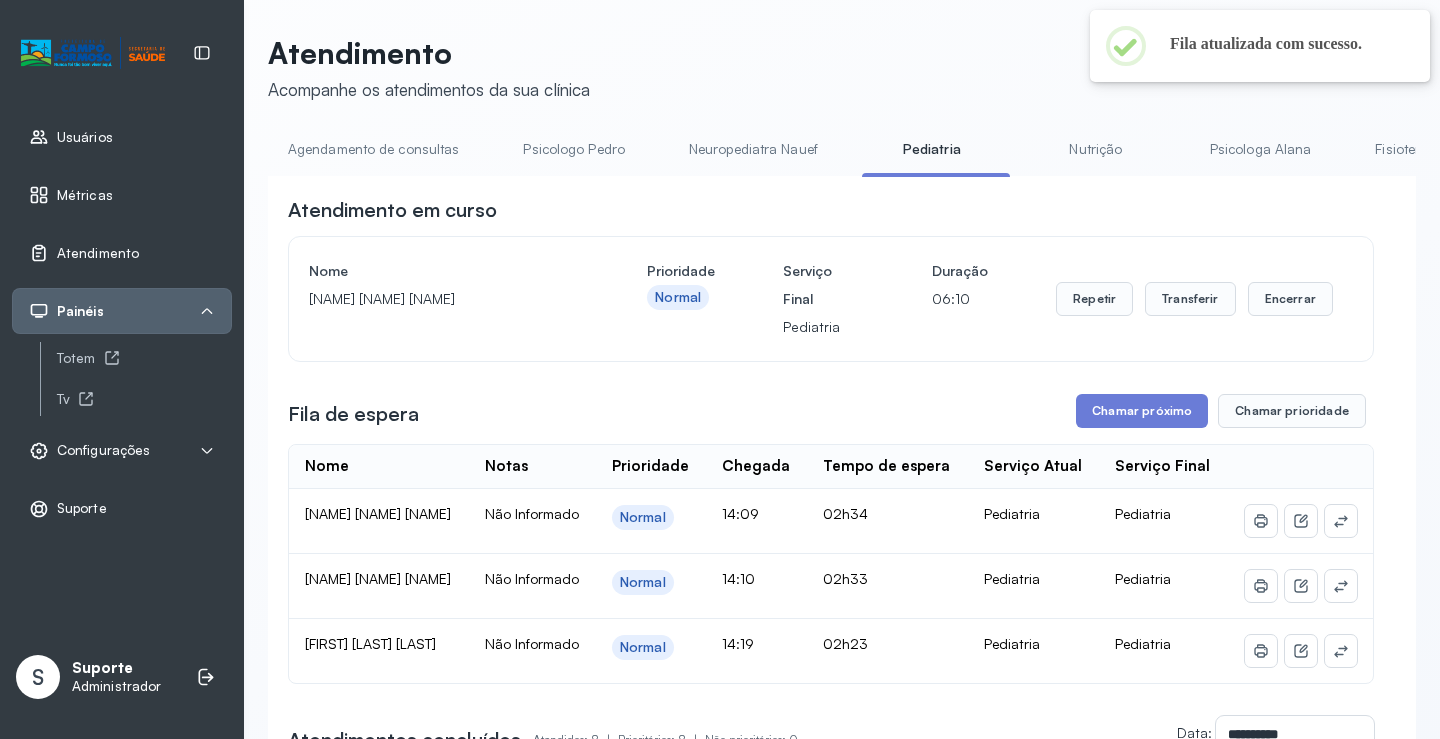 scroll, scrollTop: 300, scrollLeft: 0, axis: vertical 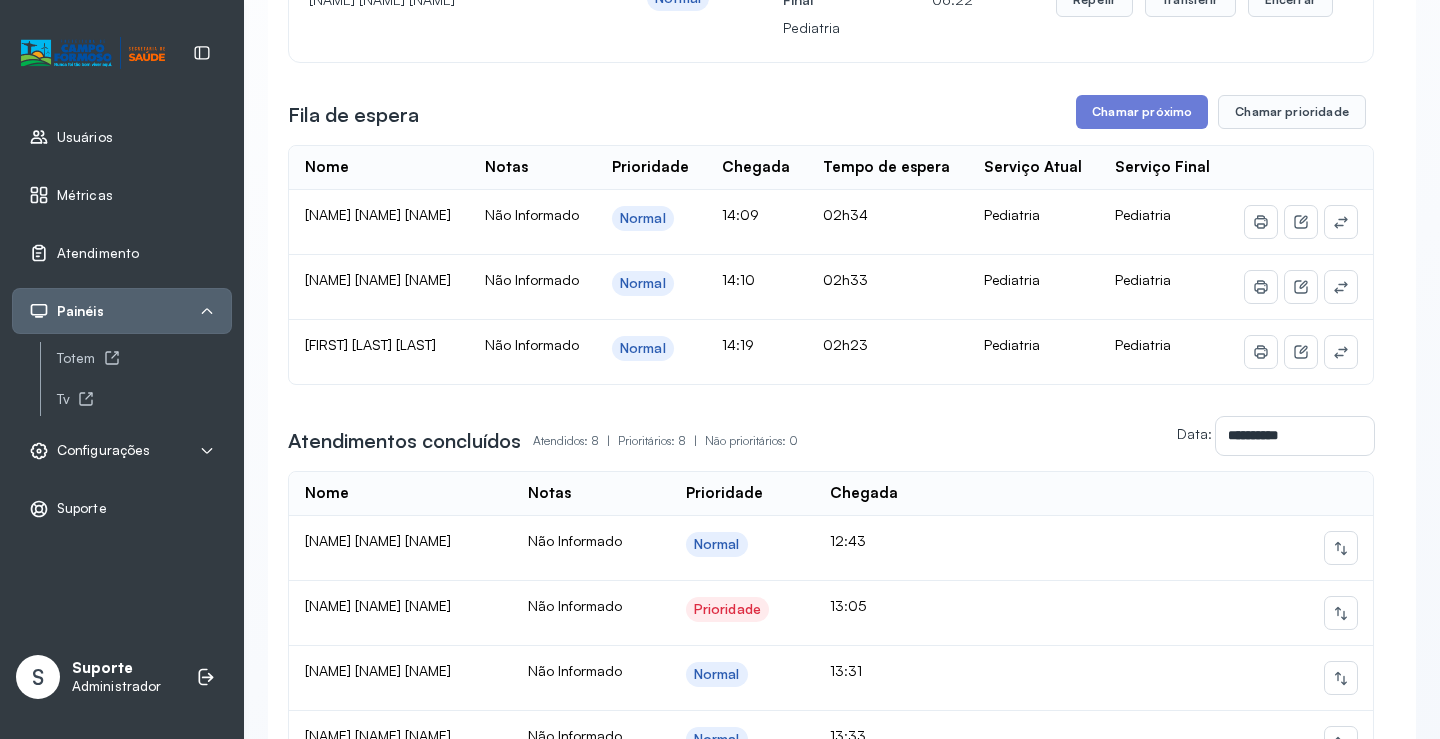 click on "Configurações" at bounding box center (103, 450) 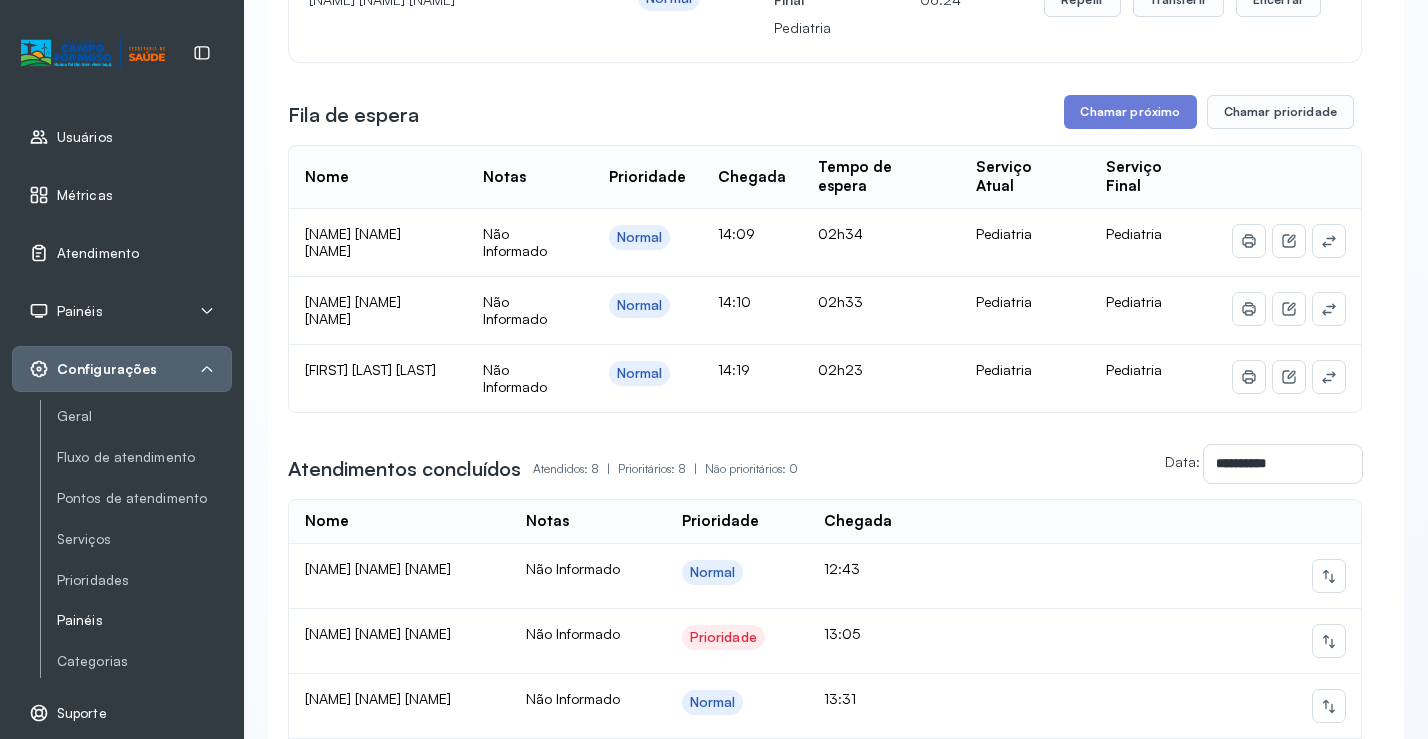 click on "Painéis" at bounding box center [144, 620] 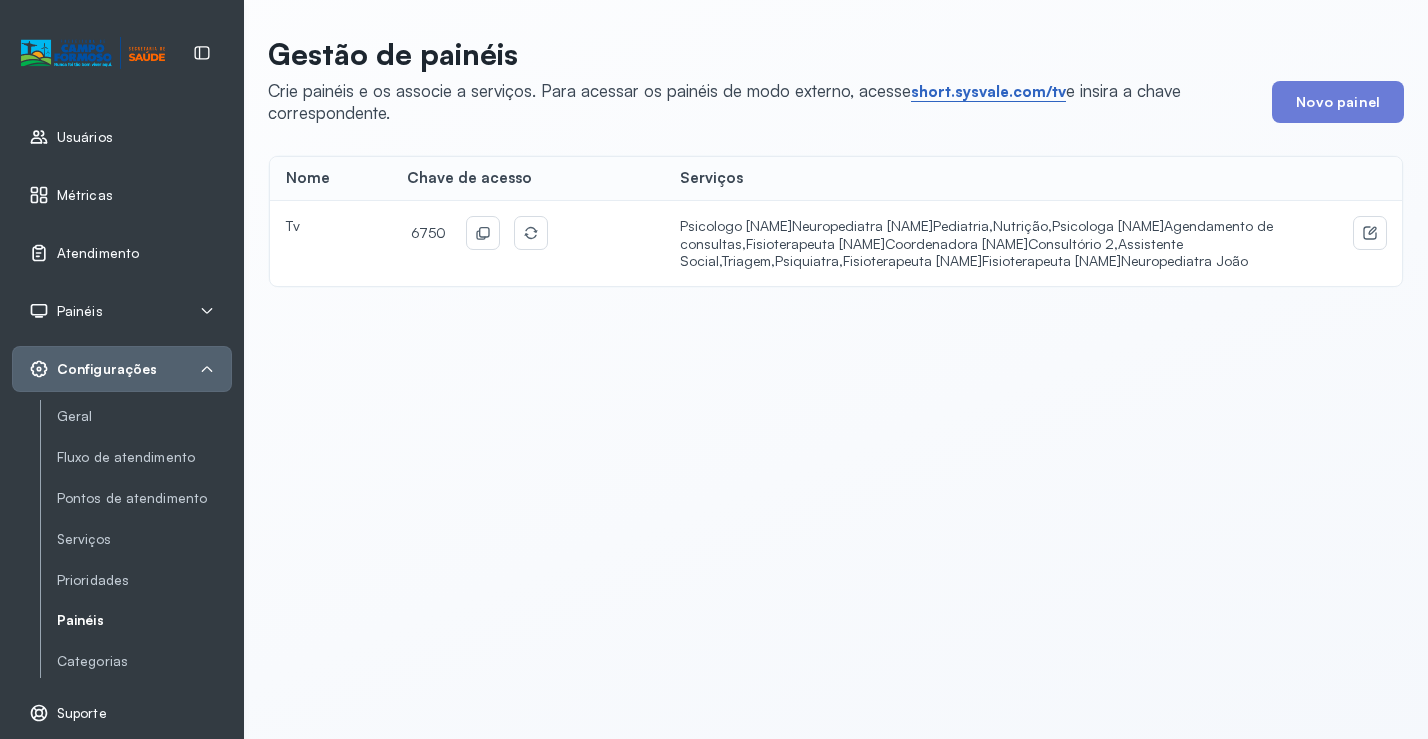 click on "short.sysvale.com/tv" at bounding box center (988, 92) 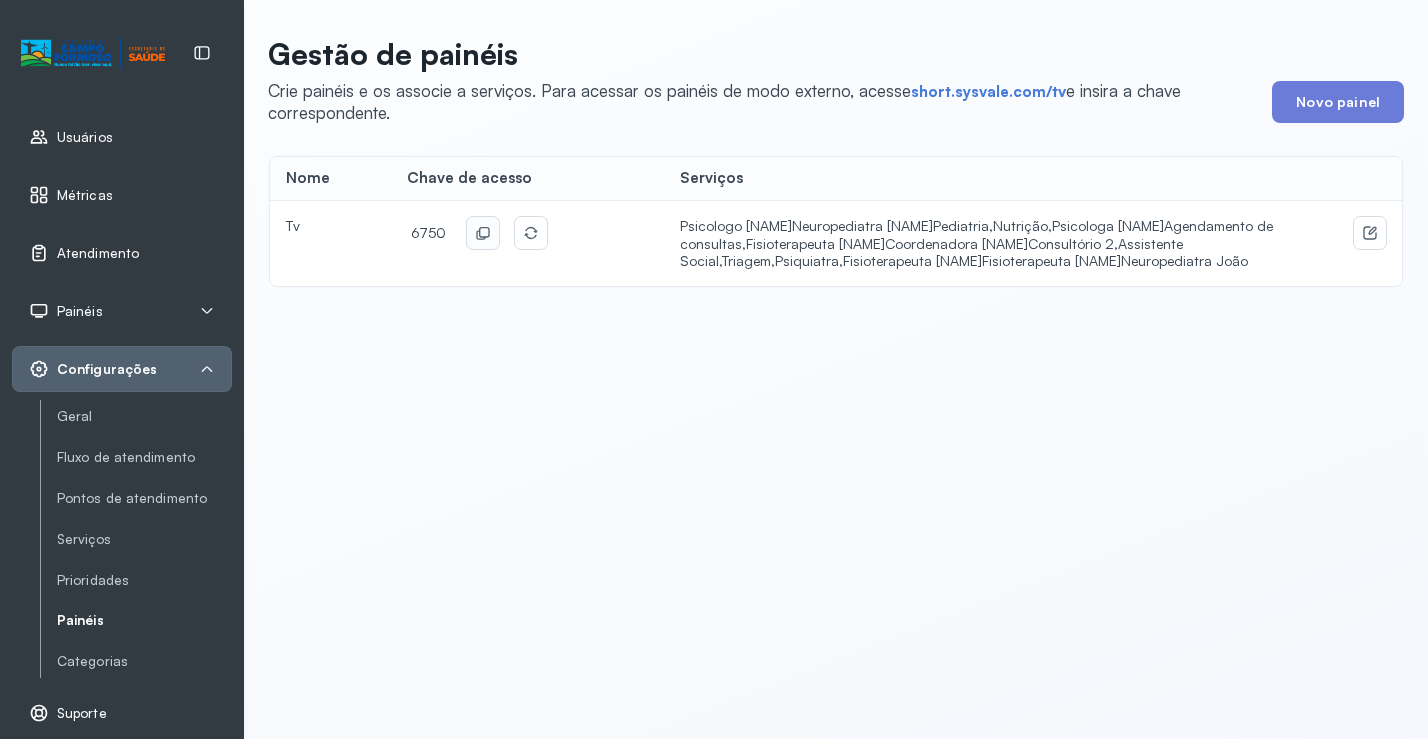 click 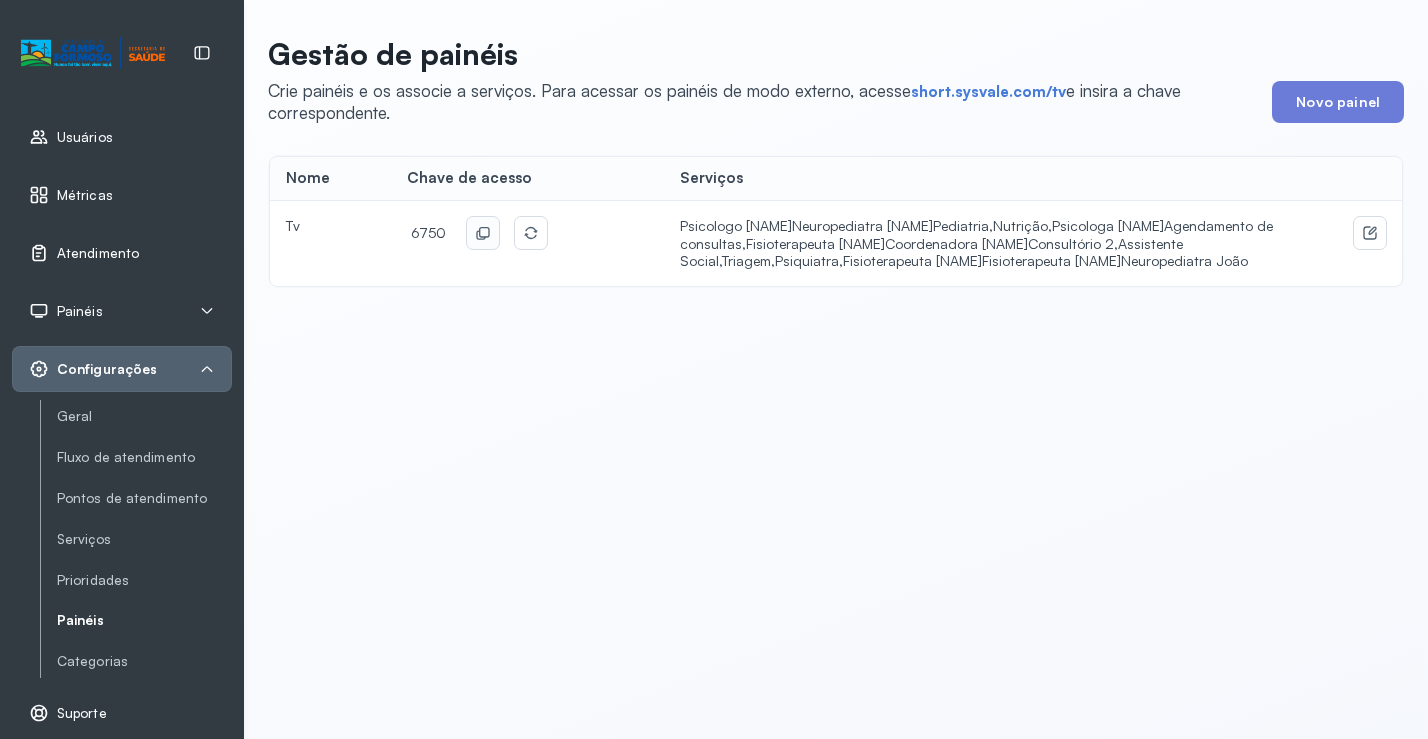 click on "Atendimento" at bounding box center (98, 253) 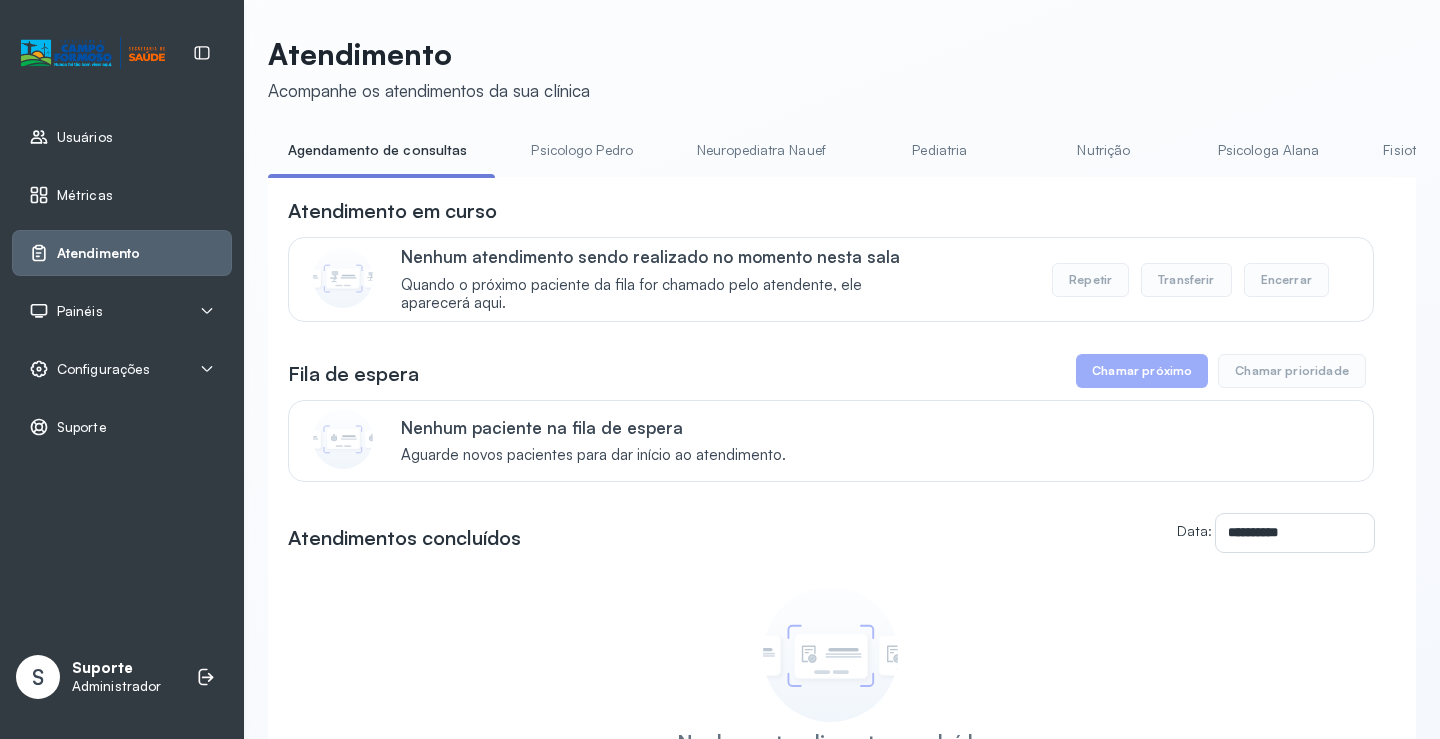 click on "Pediatria" at bounding box center [940, 150] 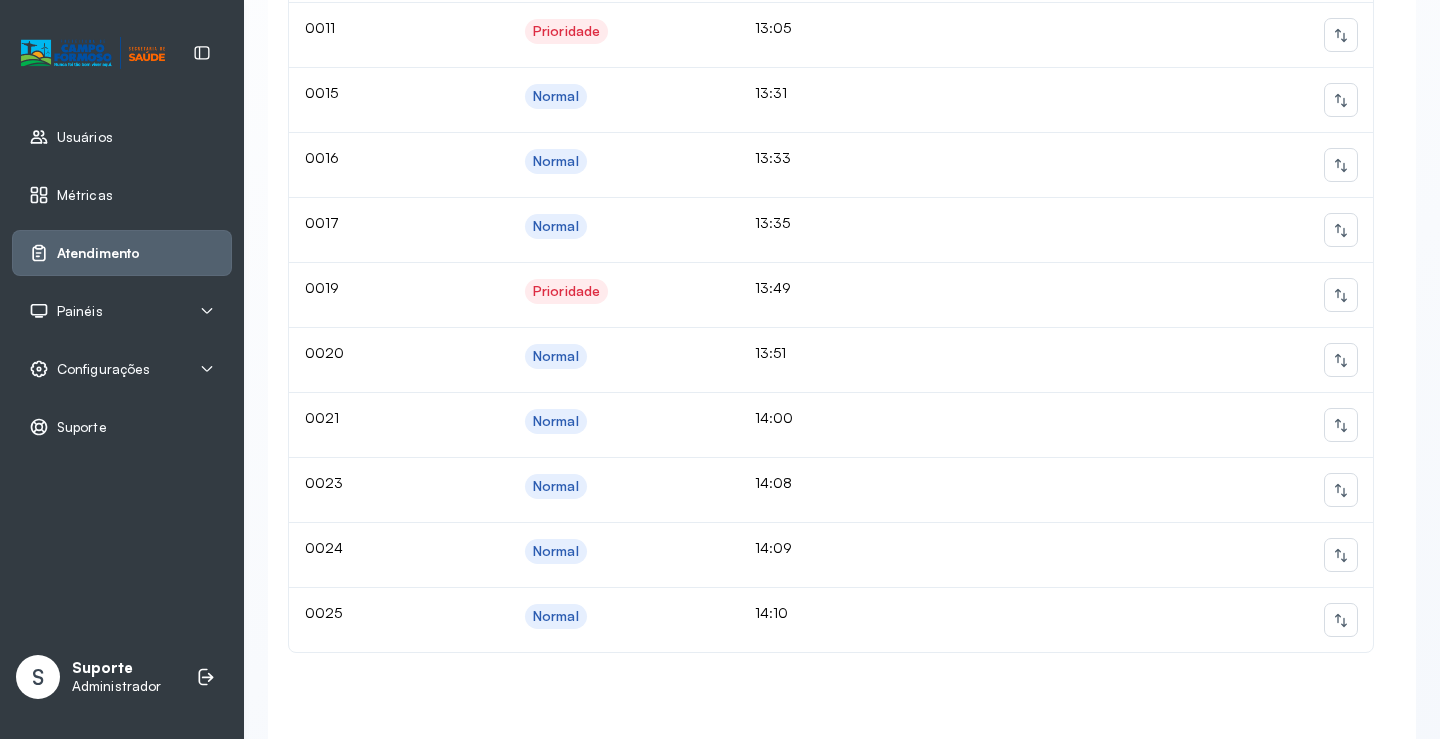 scroll, scrollTop: 700, scrollLeft: 0, axis: vertical 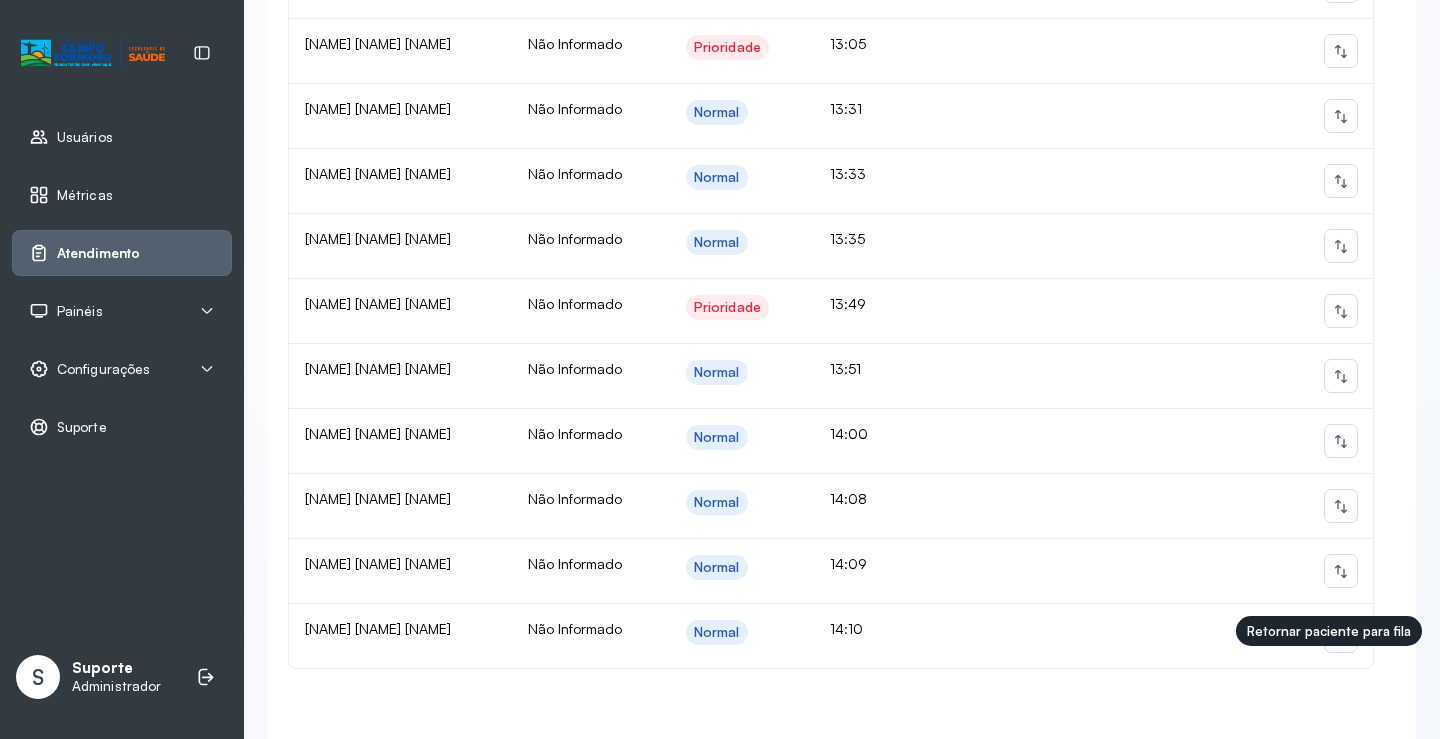 click 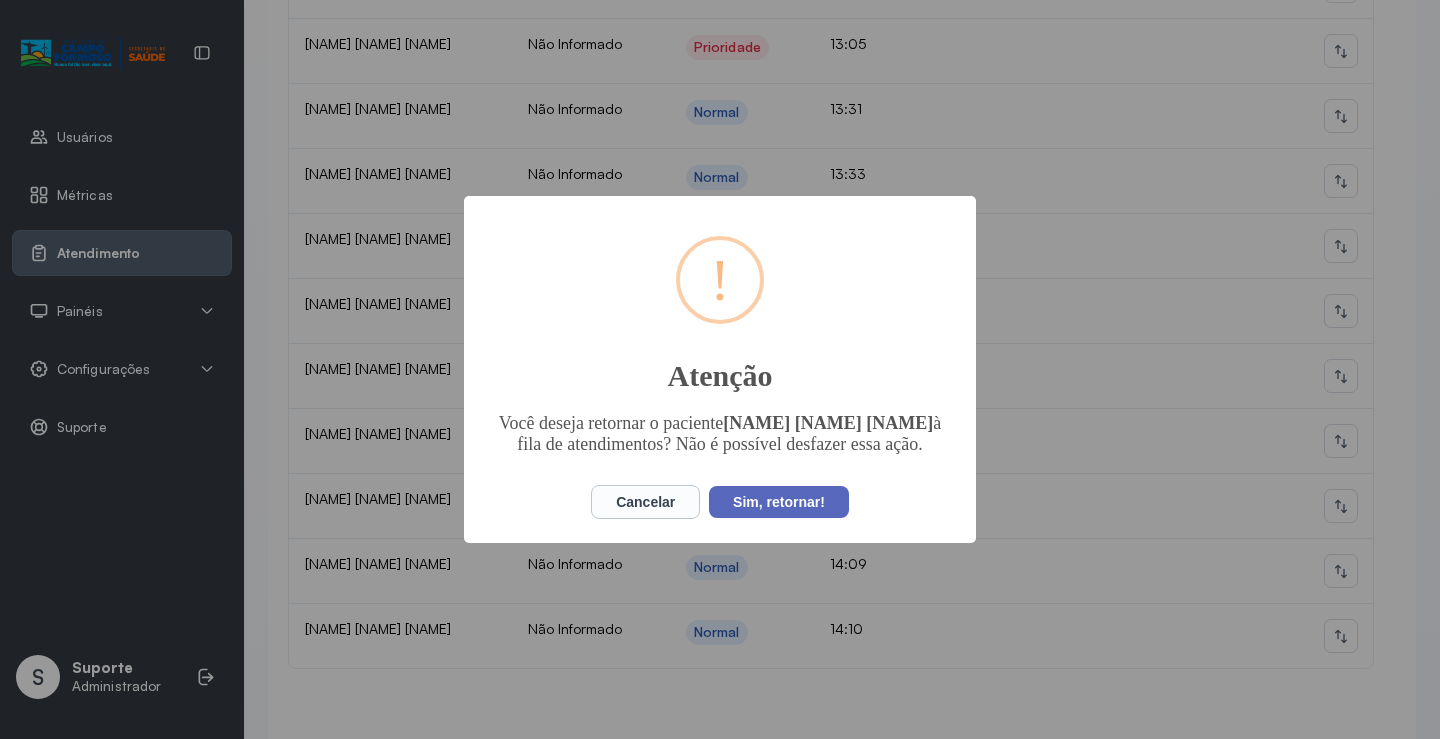 click on "Sim, retornar!" at bounding box center [779, 502] 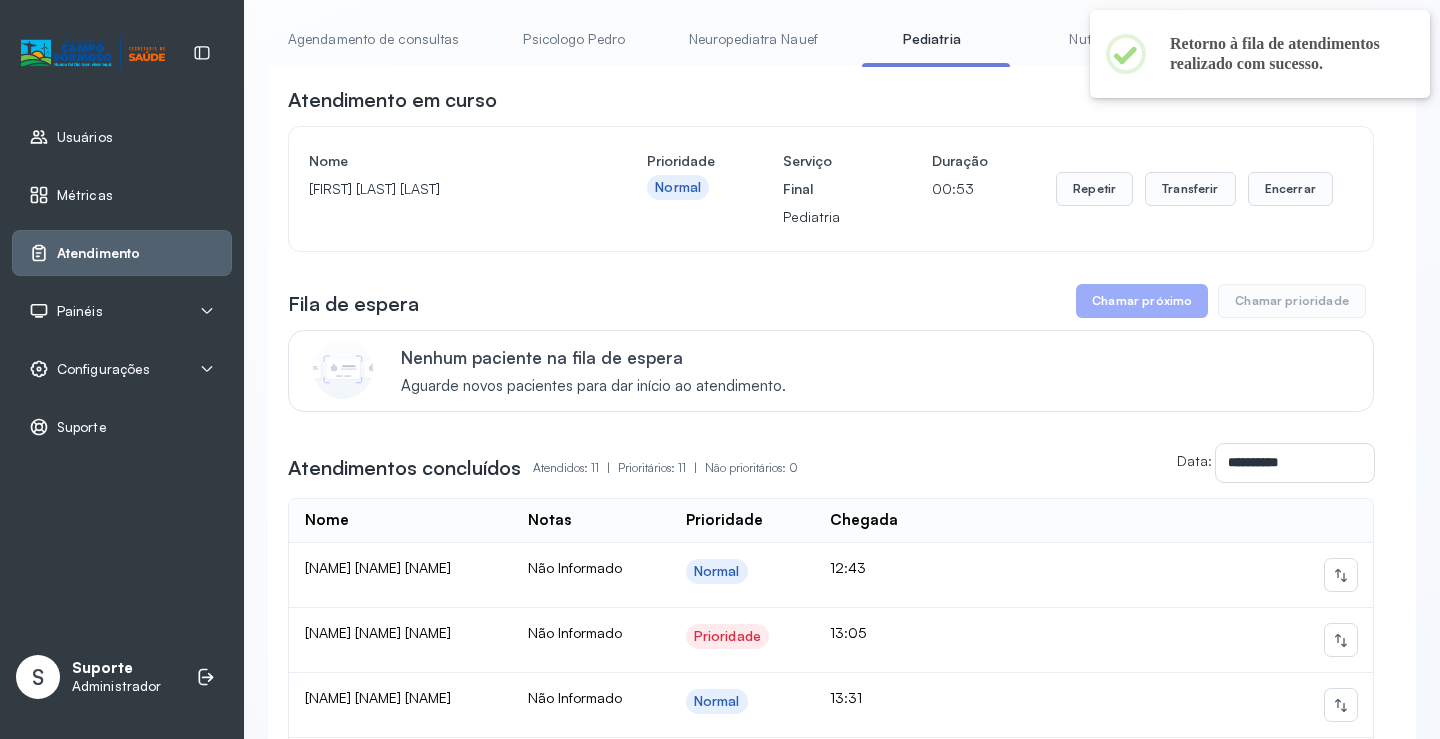 scroll, scrollTop: 0, scrollLeft: 0, axis: both 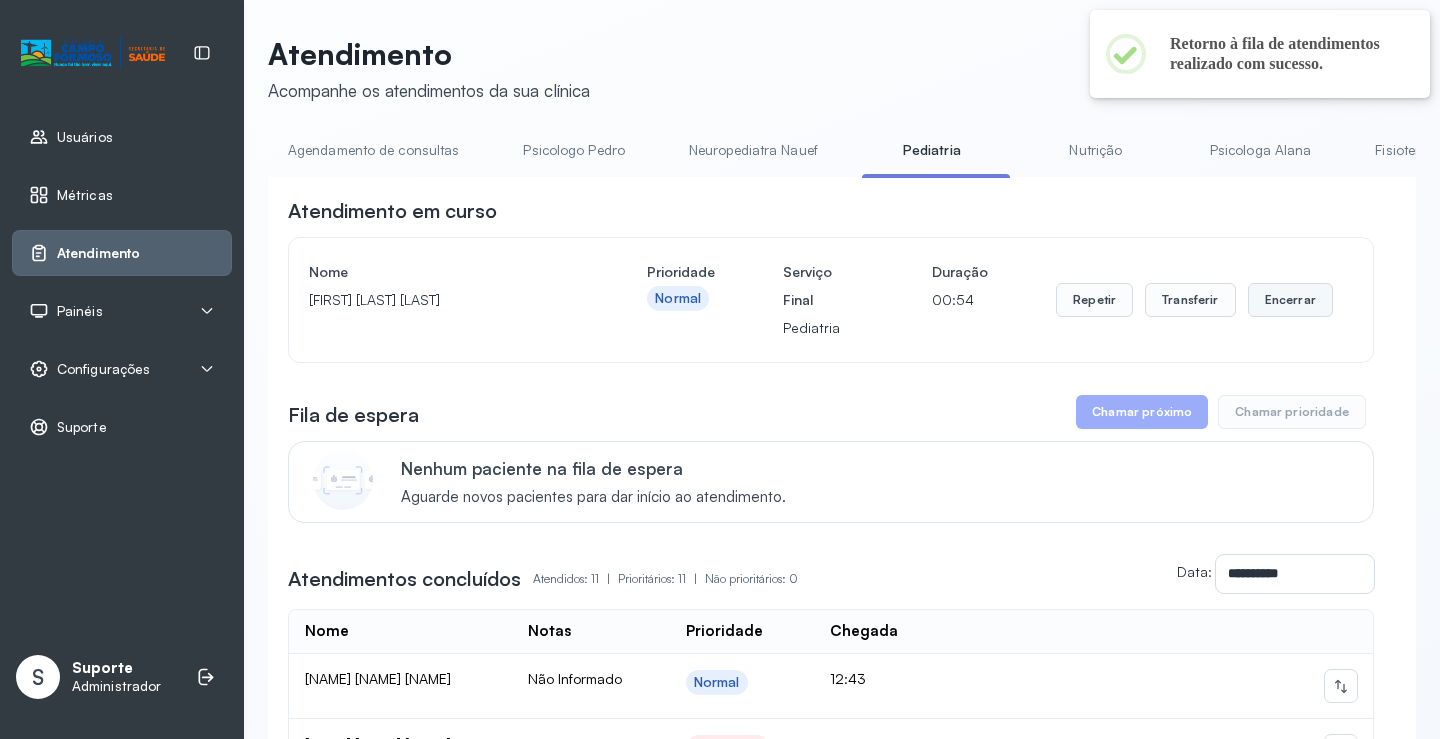 click on "Encerrar" at bounding box center [1290, 300] 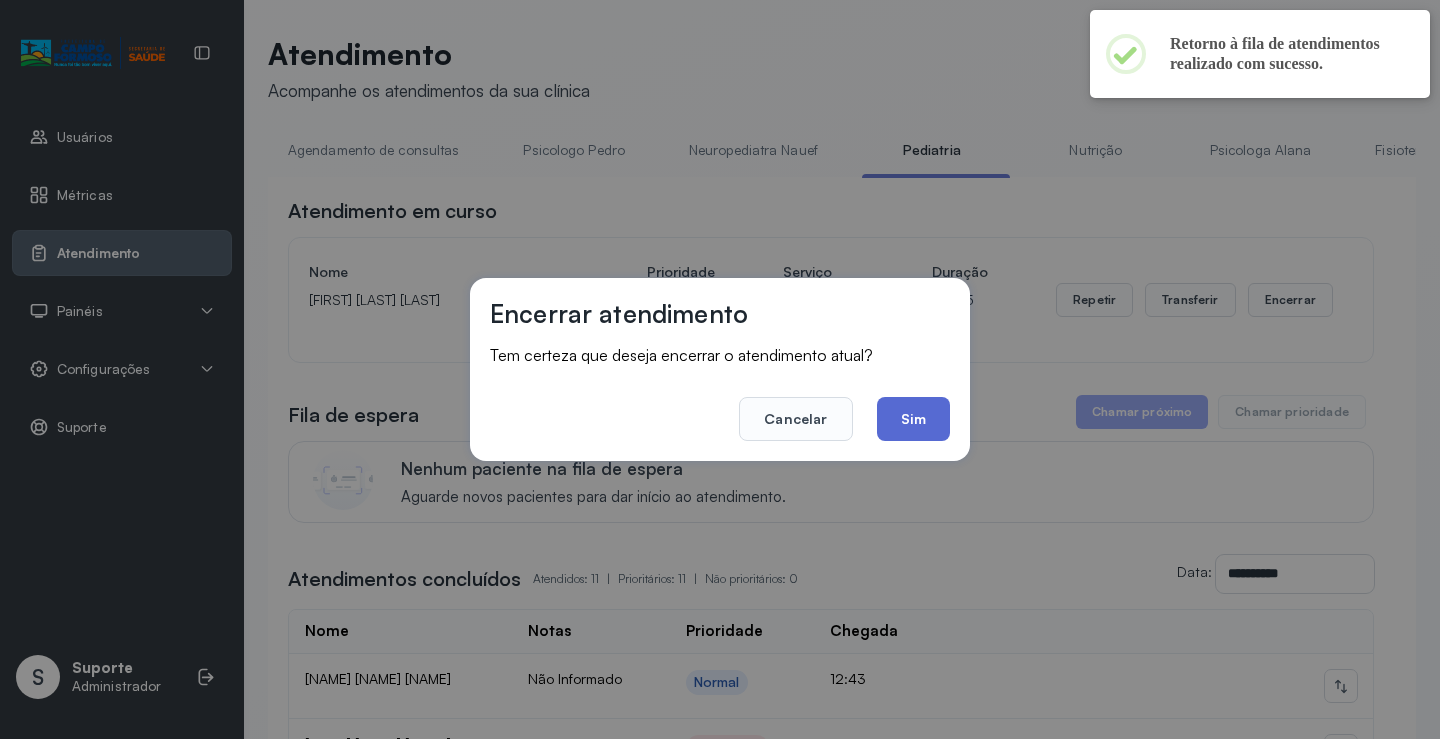 click on "Sim" 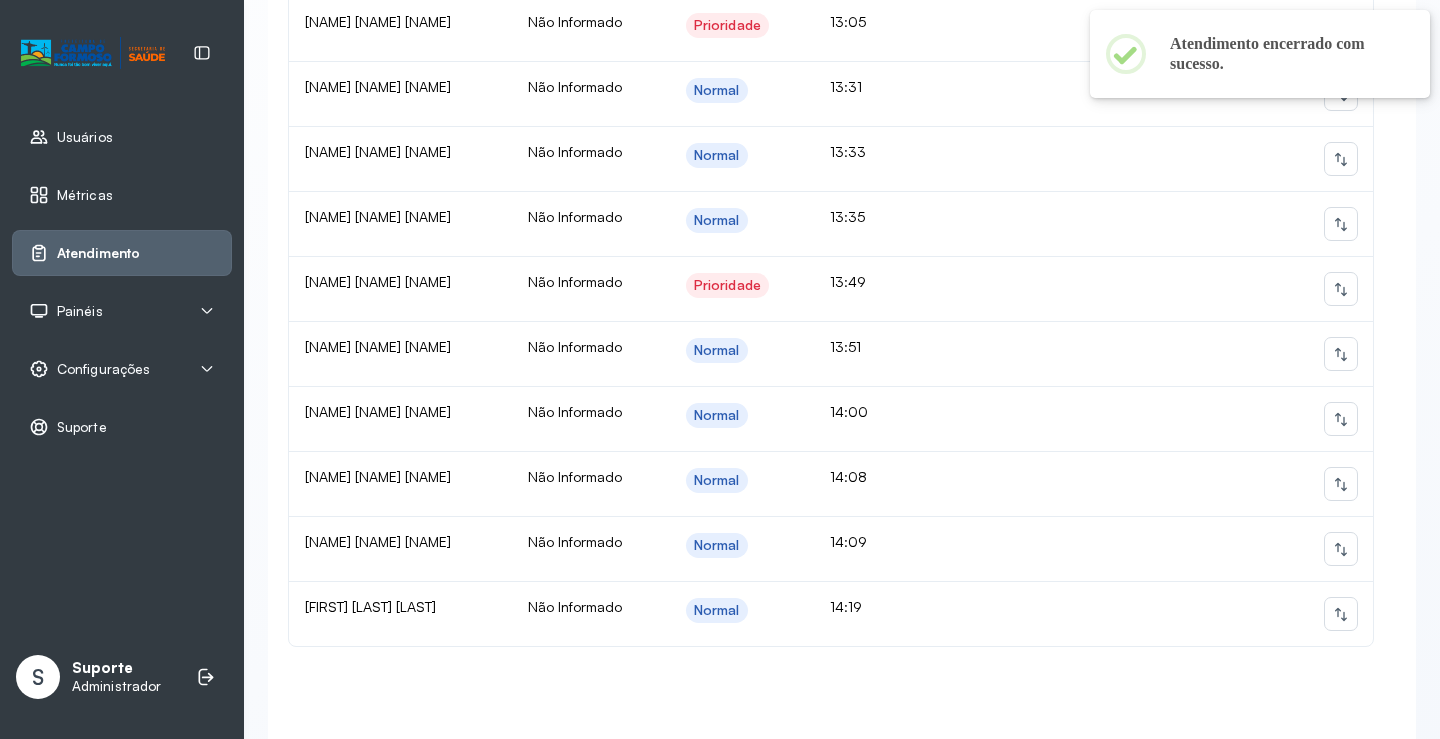 scroll, scrollTop: 859, scrollLeft: 0, axis: vertical 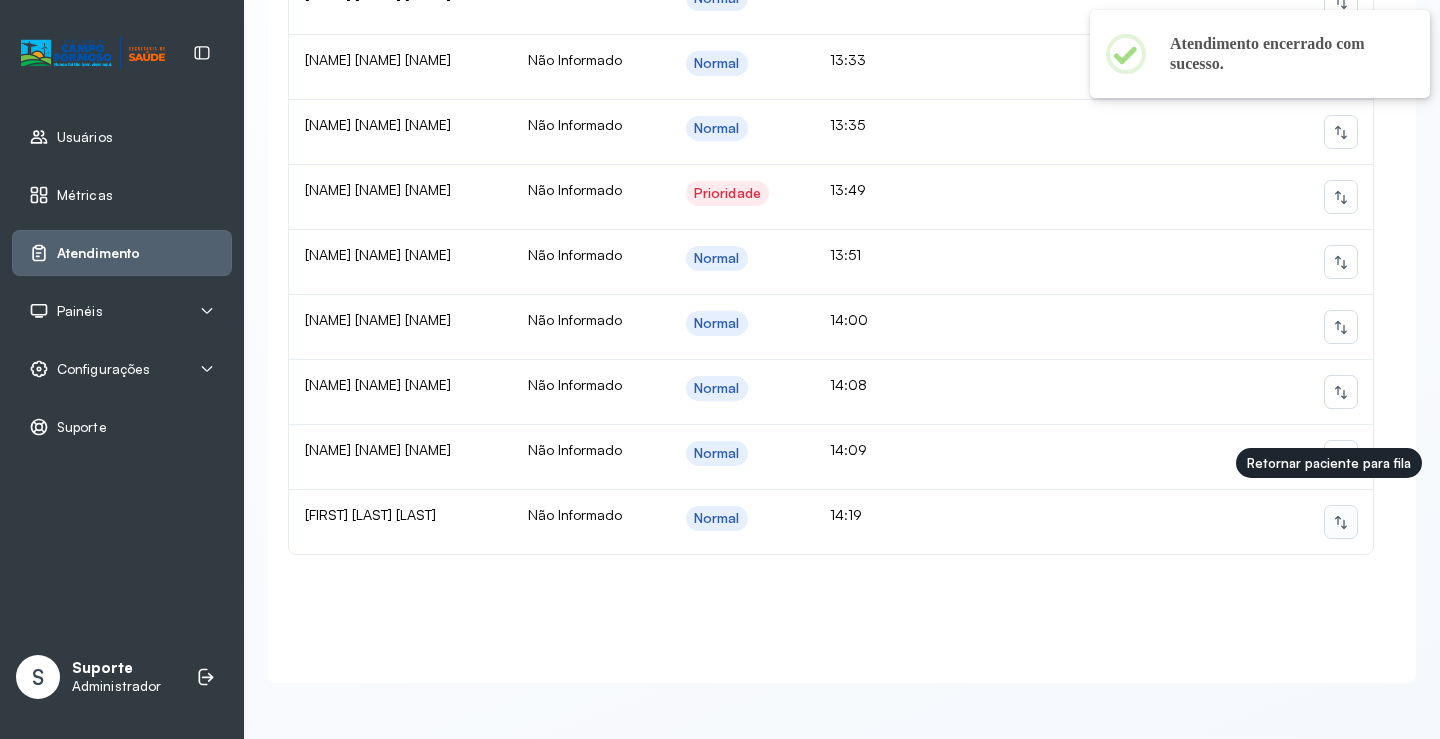 click 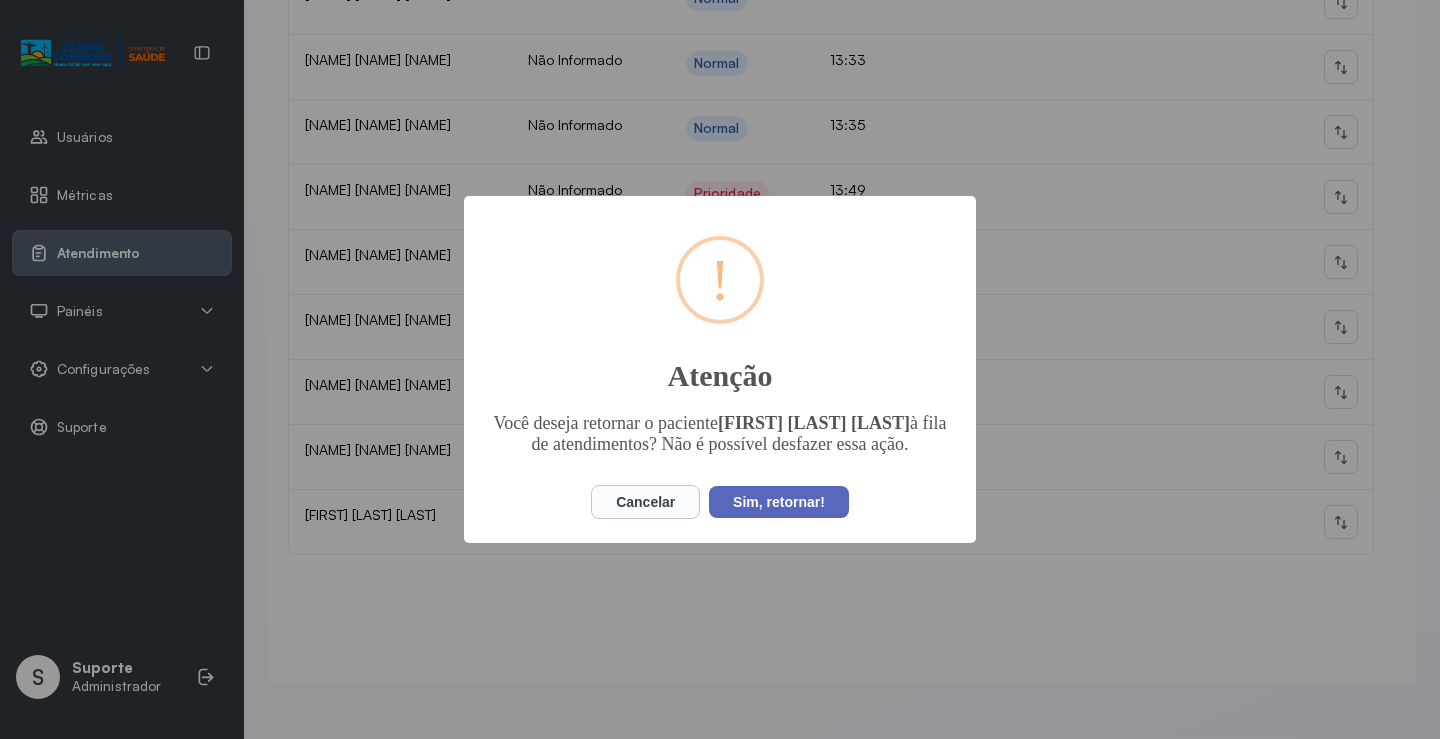 click on "Sim, retornar!" at bounding box center (779, 502) 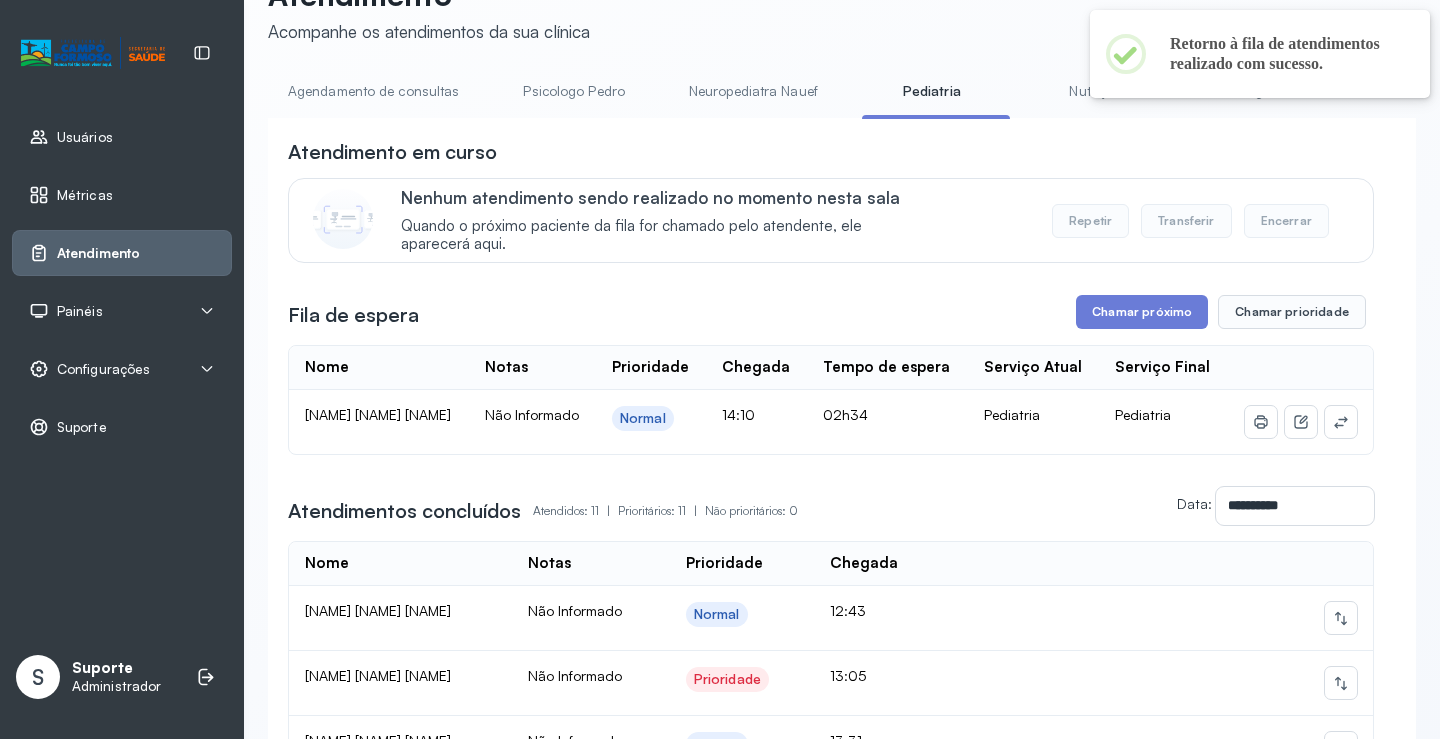scroll, scrollTop: 0, scrollLeft: 0, axis: both 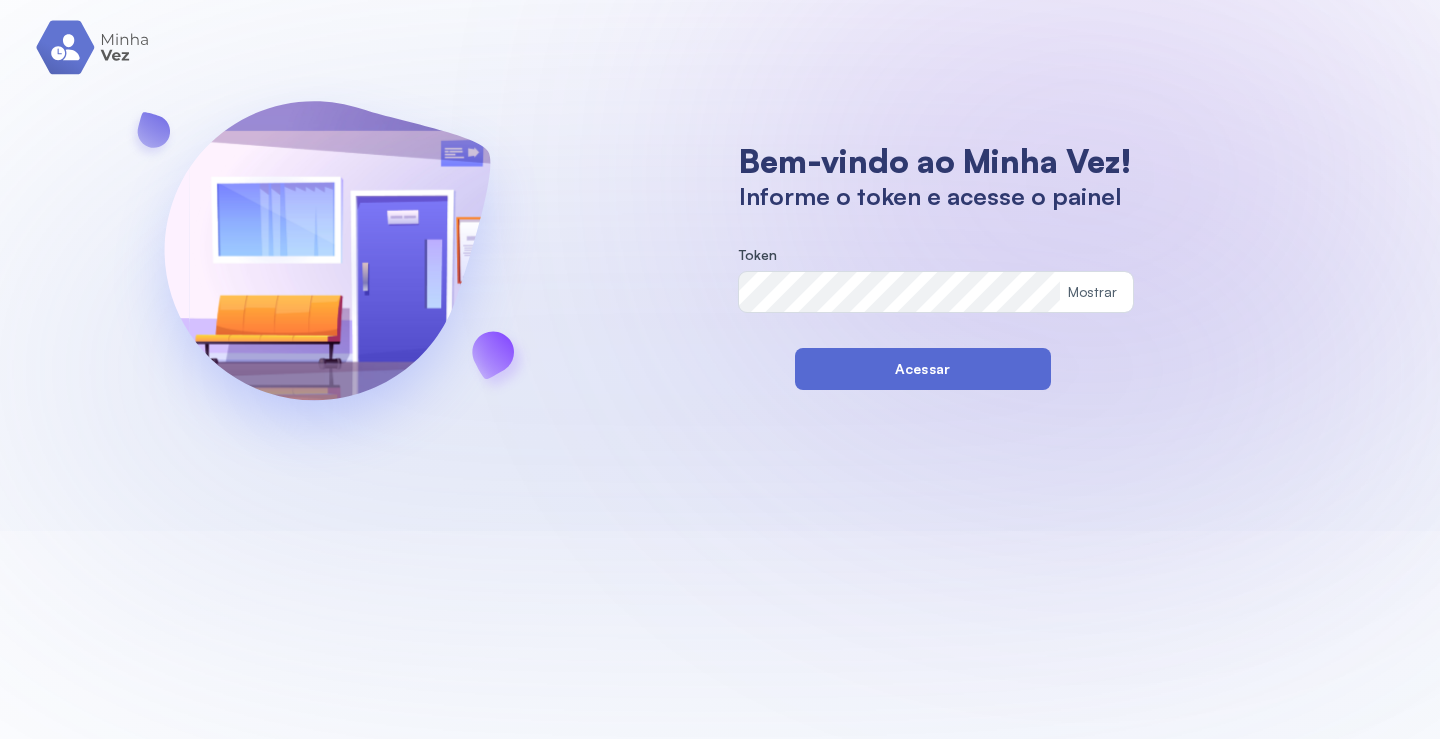 click on "Acessar" at bounding box center (923, 369) 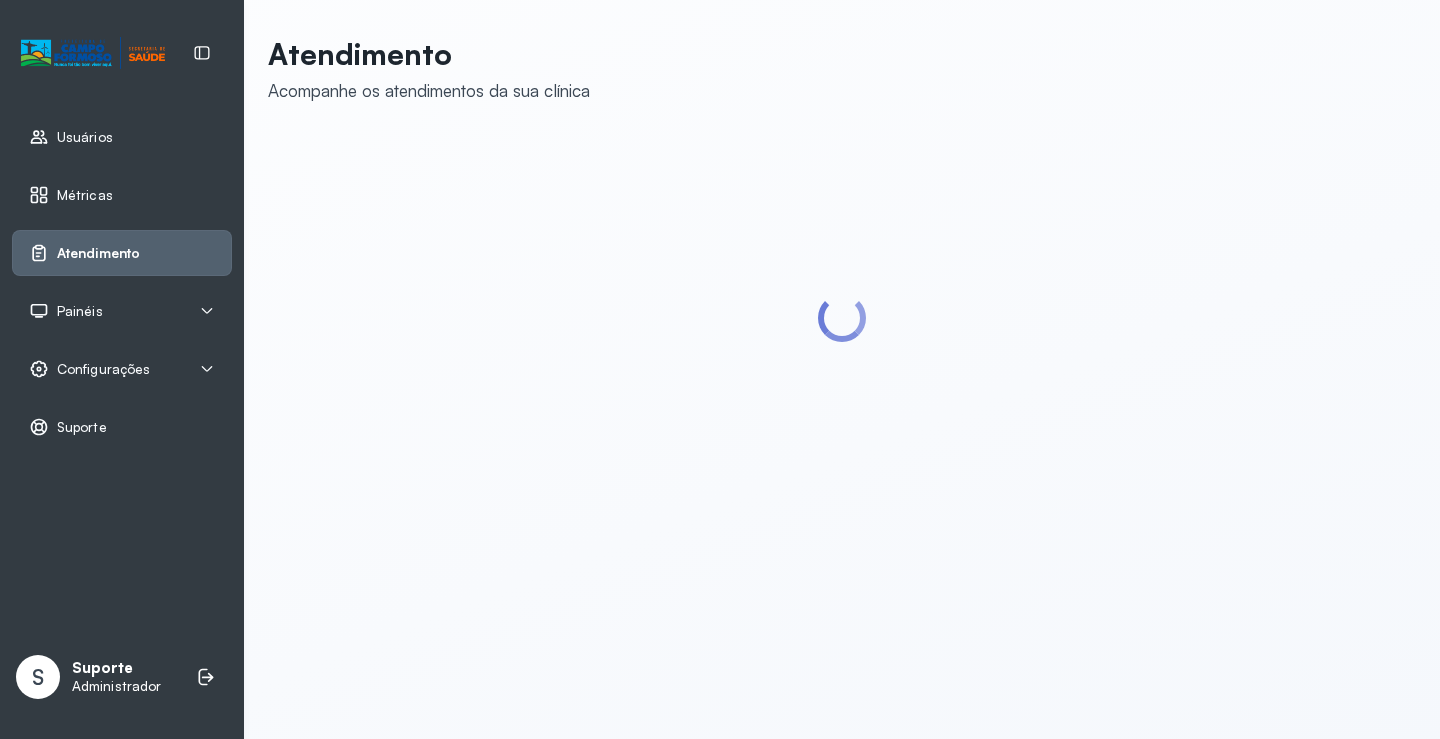scroll, scrollTop: 0, scrollLeft: 0, axis: both 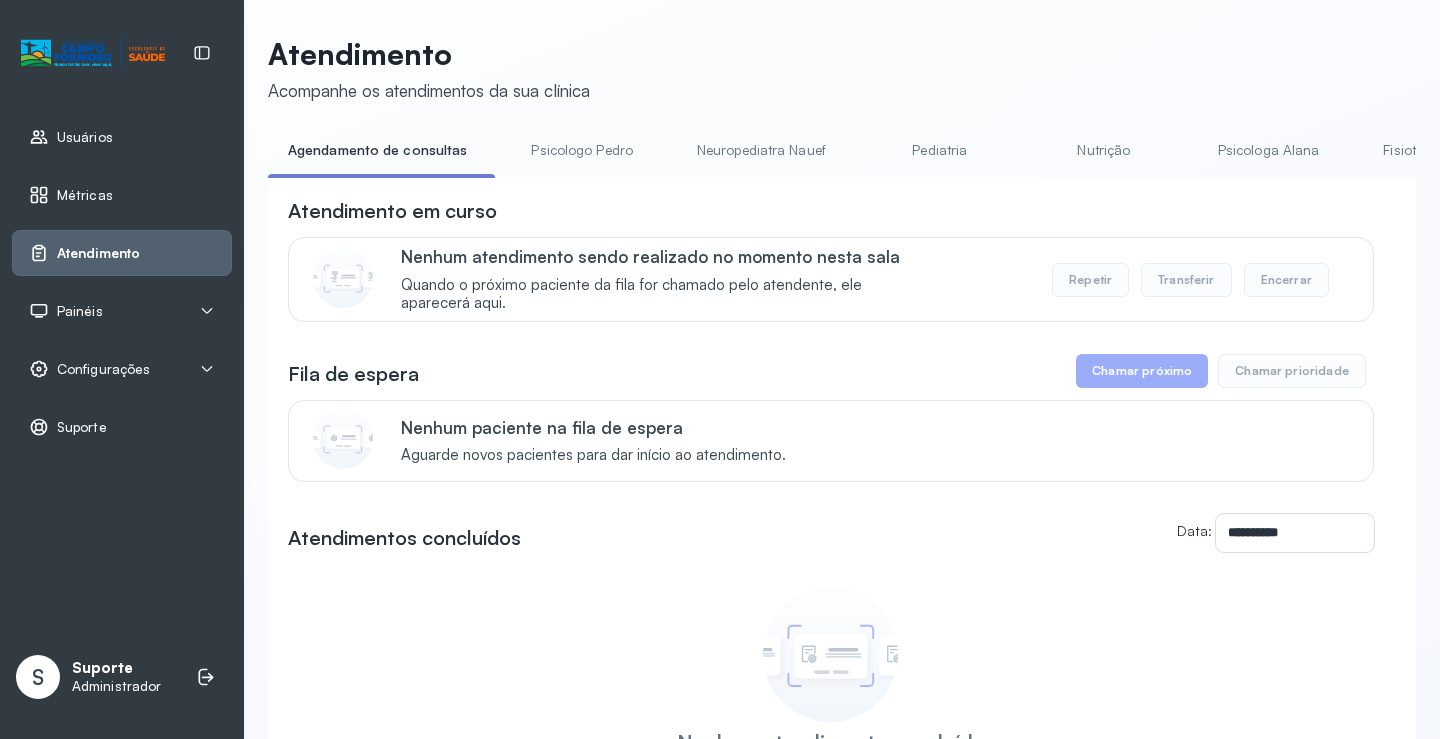 click on "Pediatria" at bounding box center (940, 150) 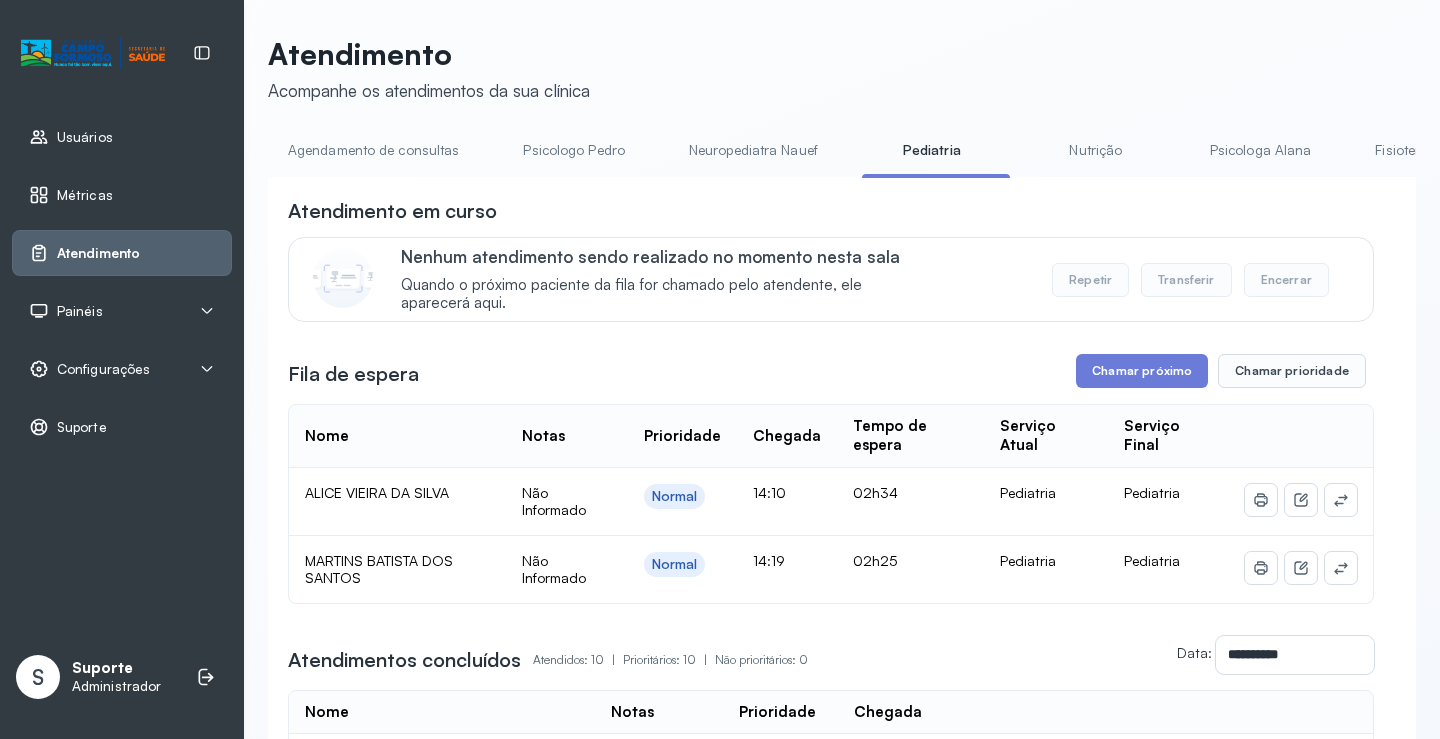 click on "Agendamento de consultas" at bounding box center [373, 150] 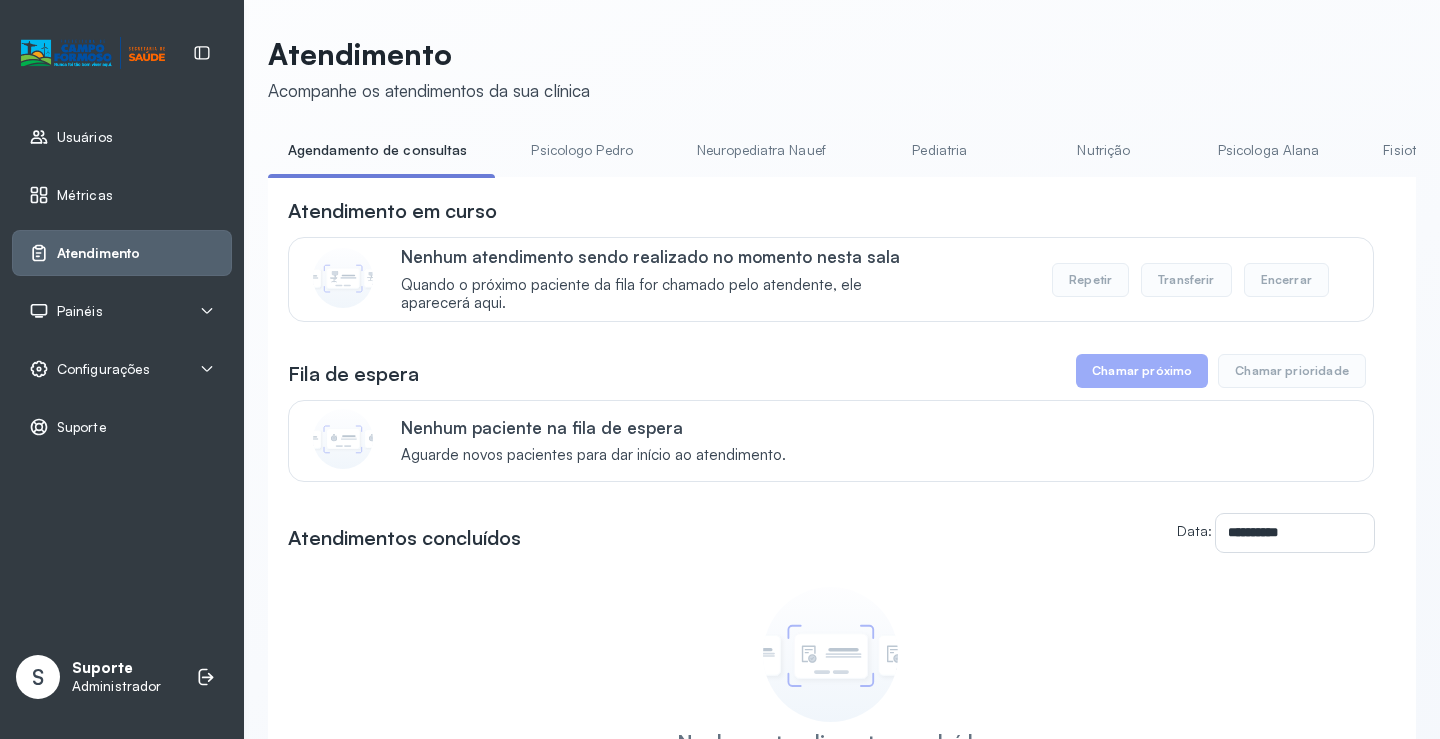 click on "Pediatria" at bounding box center (940, 150) 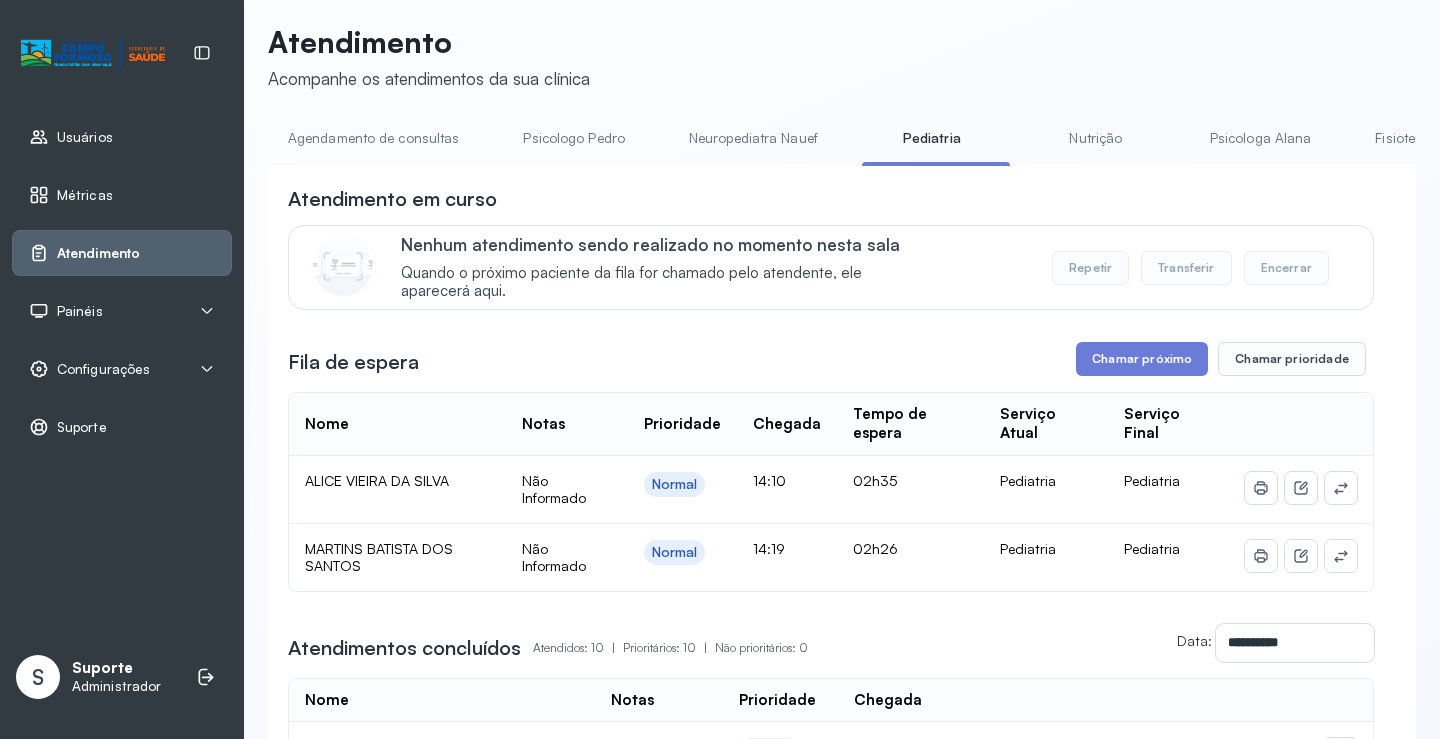 scroll, scrollTop: 0, scrollLeft: 0, axis: both 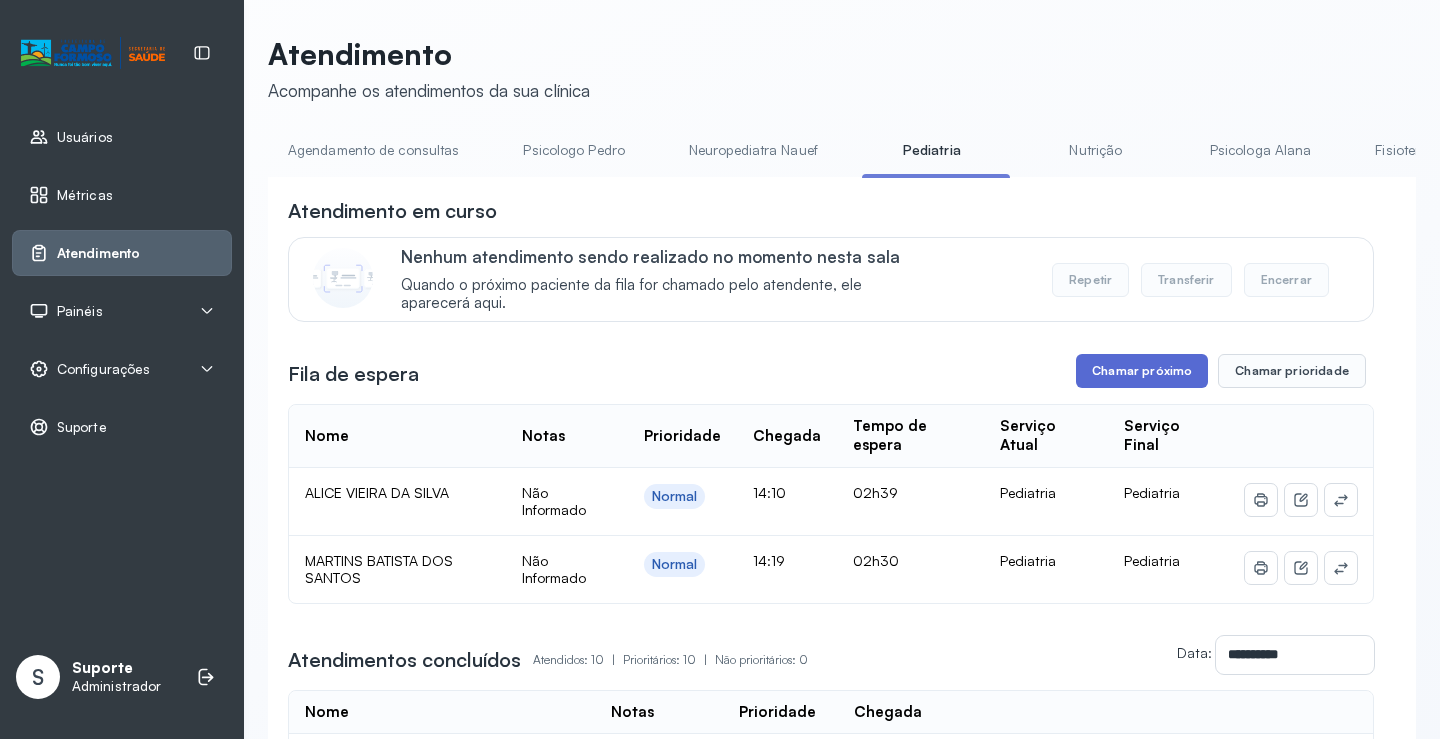 click on "Chamar próximo" at bounding box center (1142, 371) 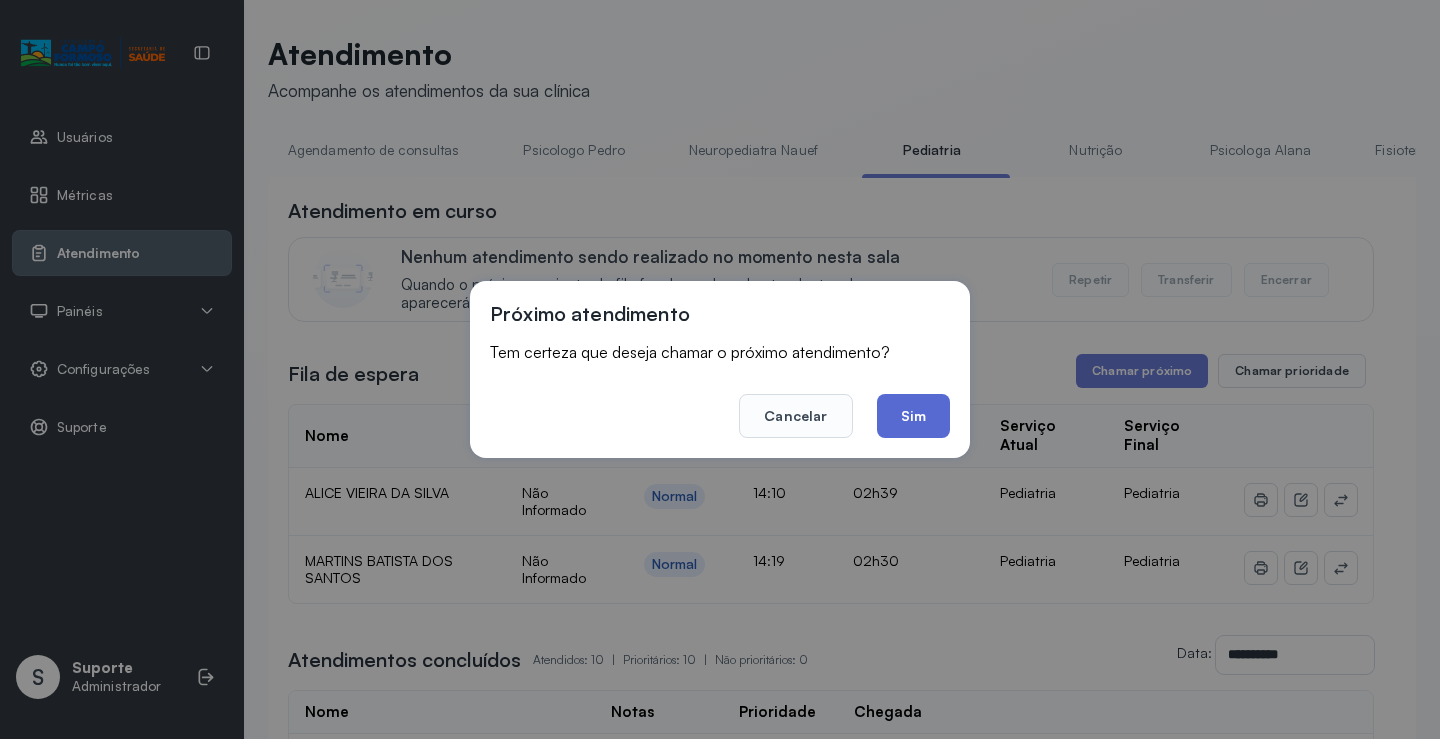click on "Sim" 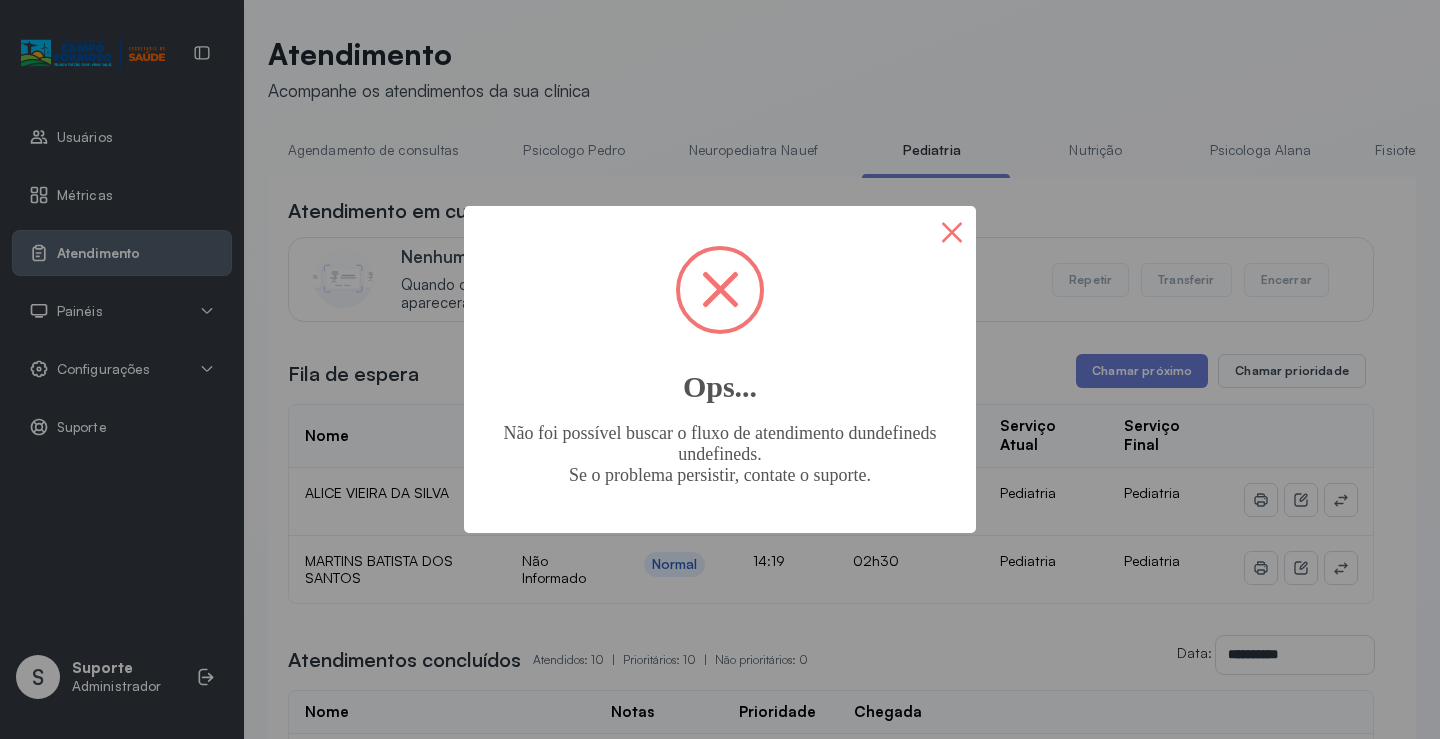 click on "×" at bounding box center (952, 230) 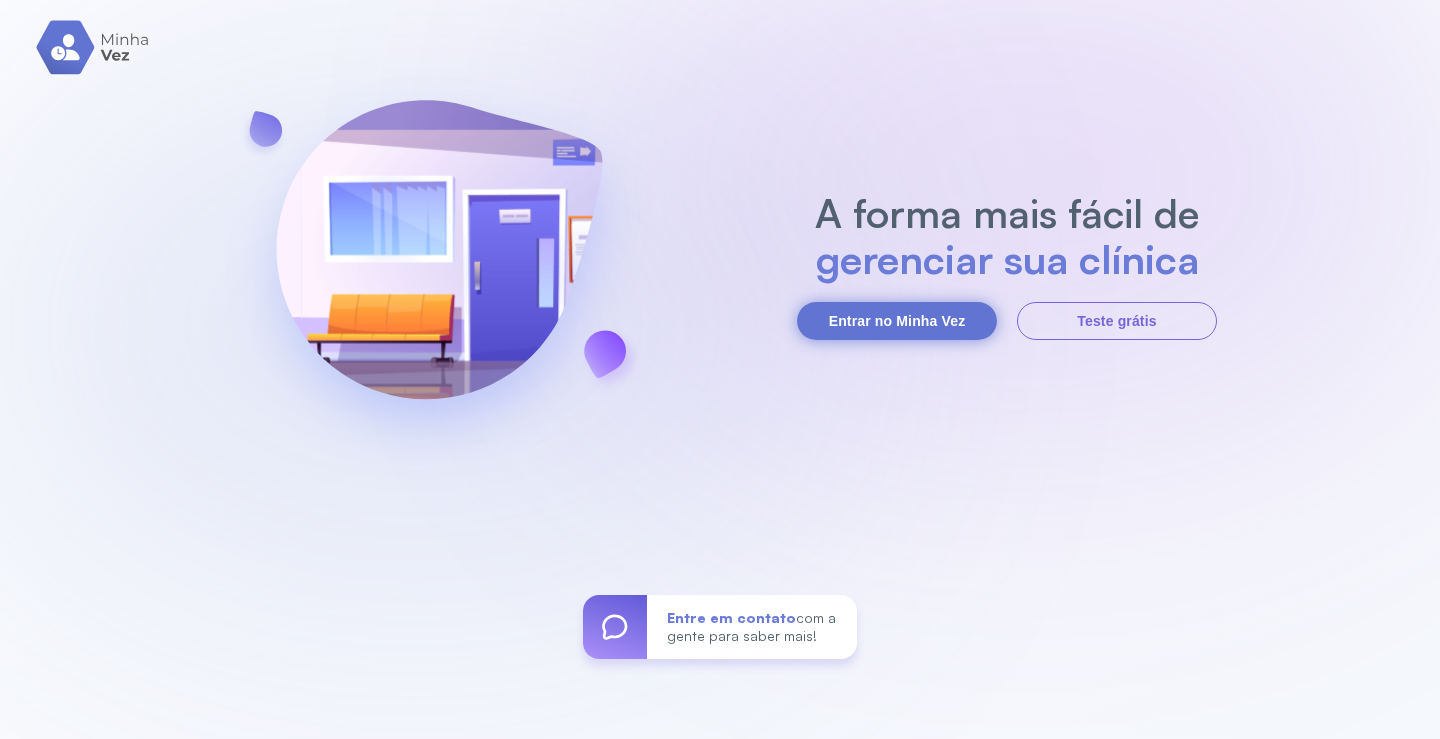 scroll, scrollTop: 0, scrollLeft: 0, axis: both 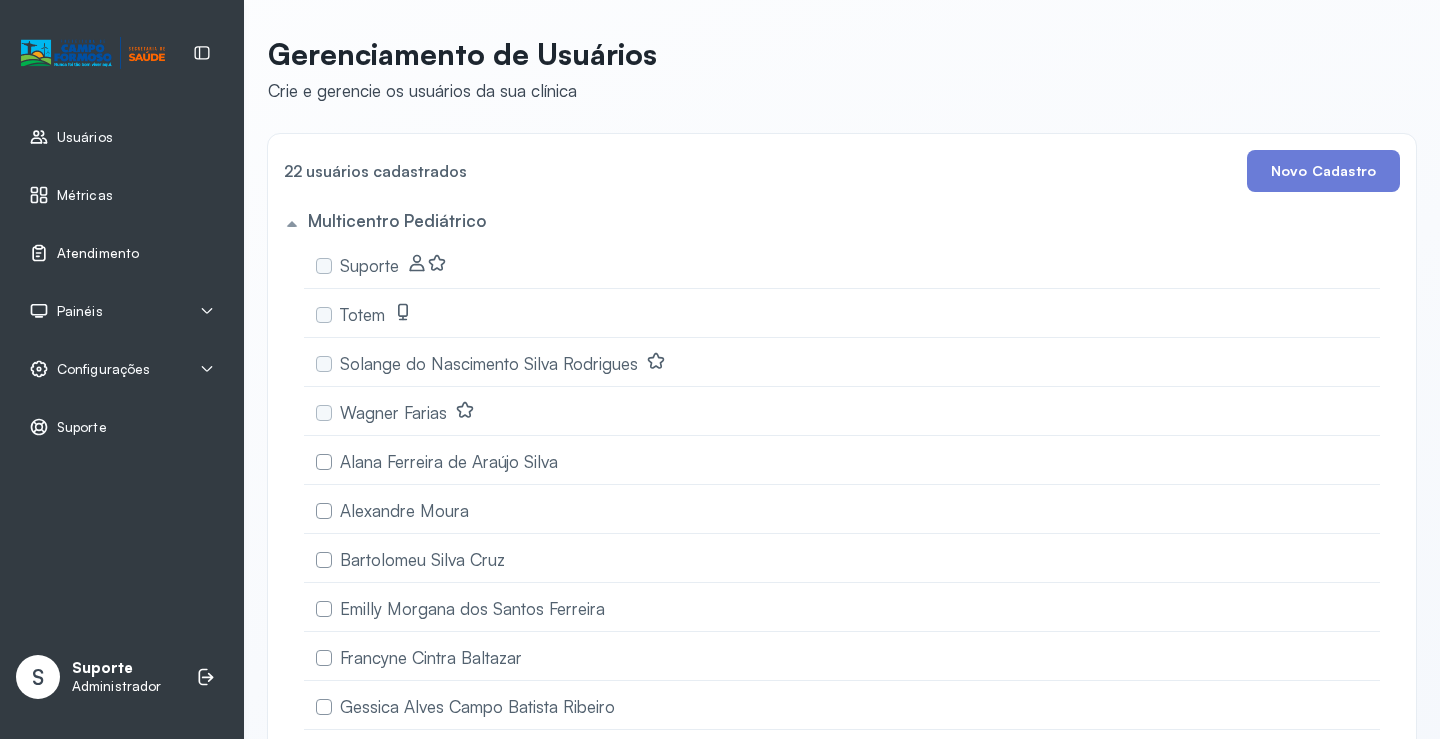 click on "Atendimento" at bounding box center (98, 253) 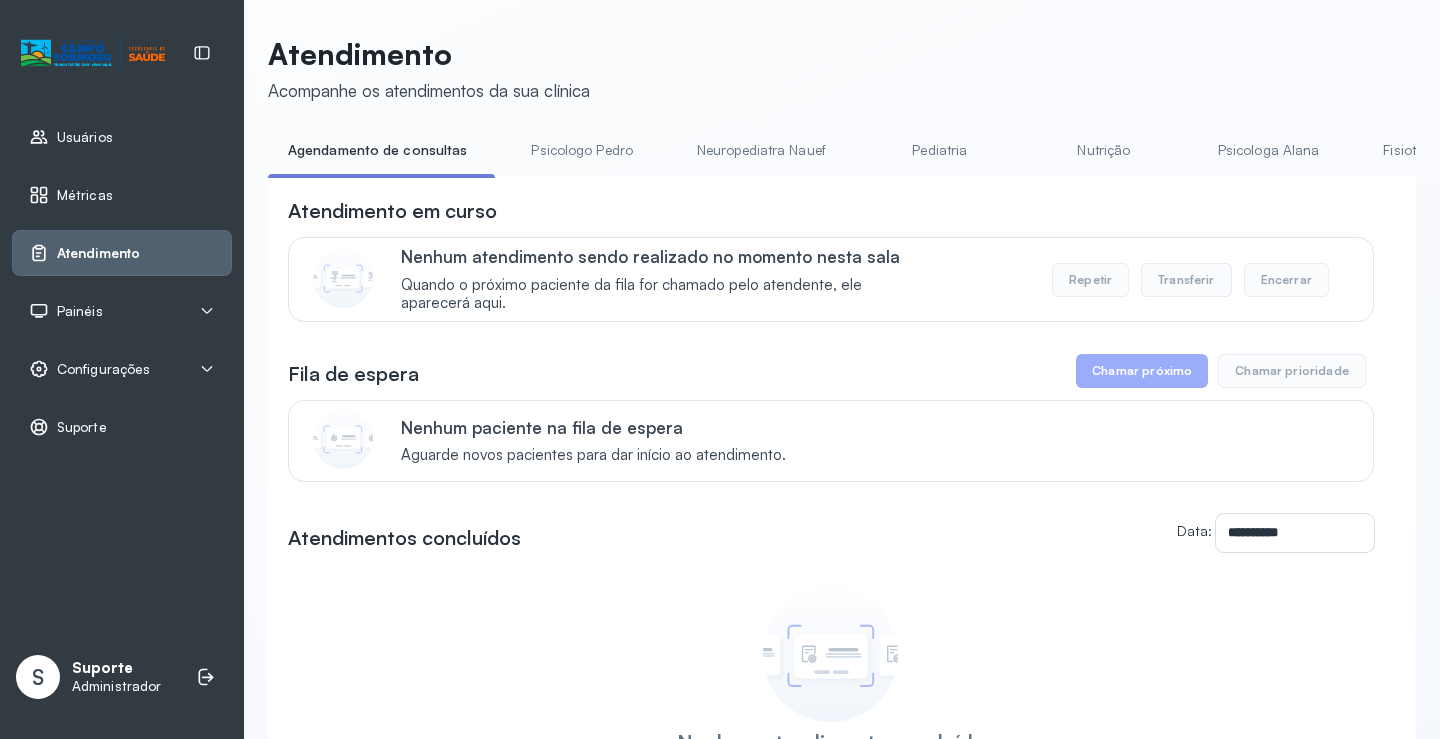 click on "Pediatria" at bounding box center [940, 150] 